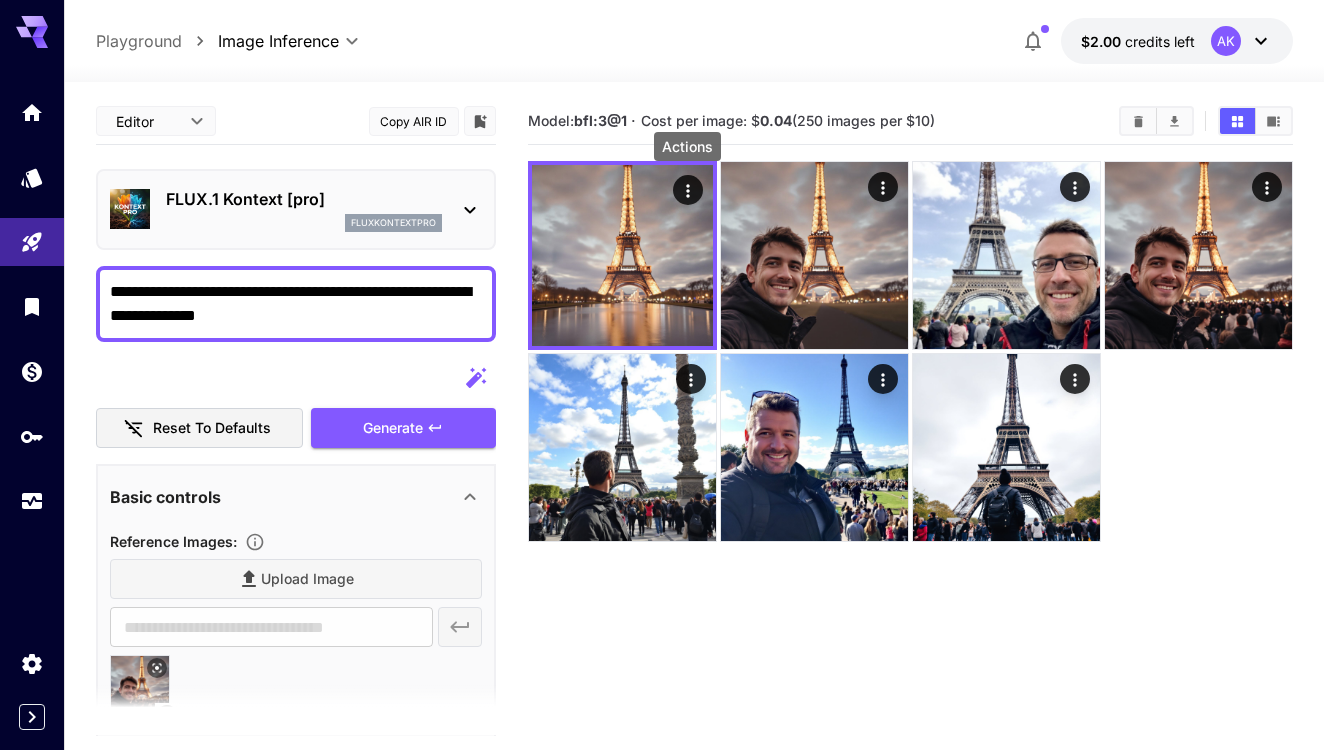 scroll, scrollTop: 0, scrollLeft: 0, axis: both 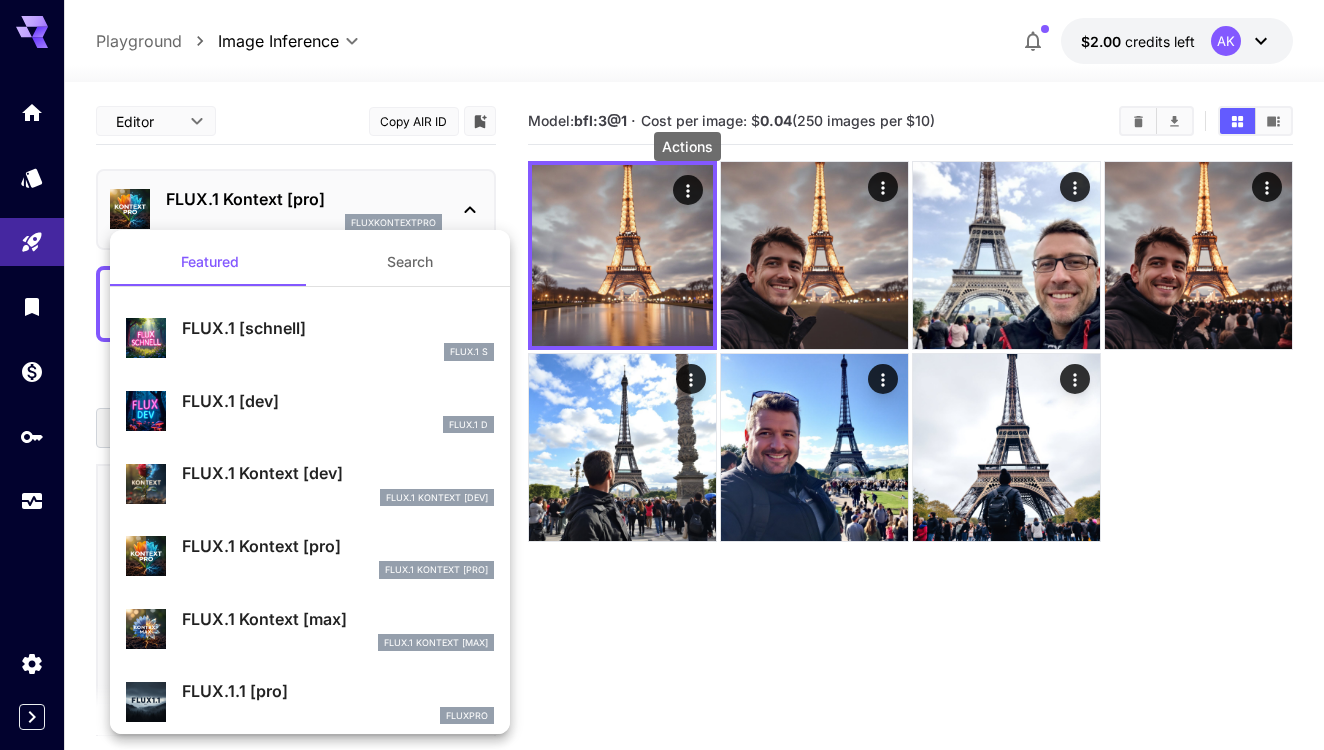 click at bounding box center (662, 375) 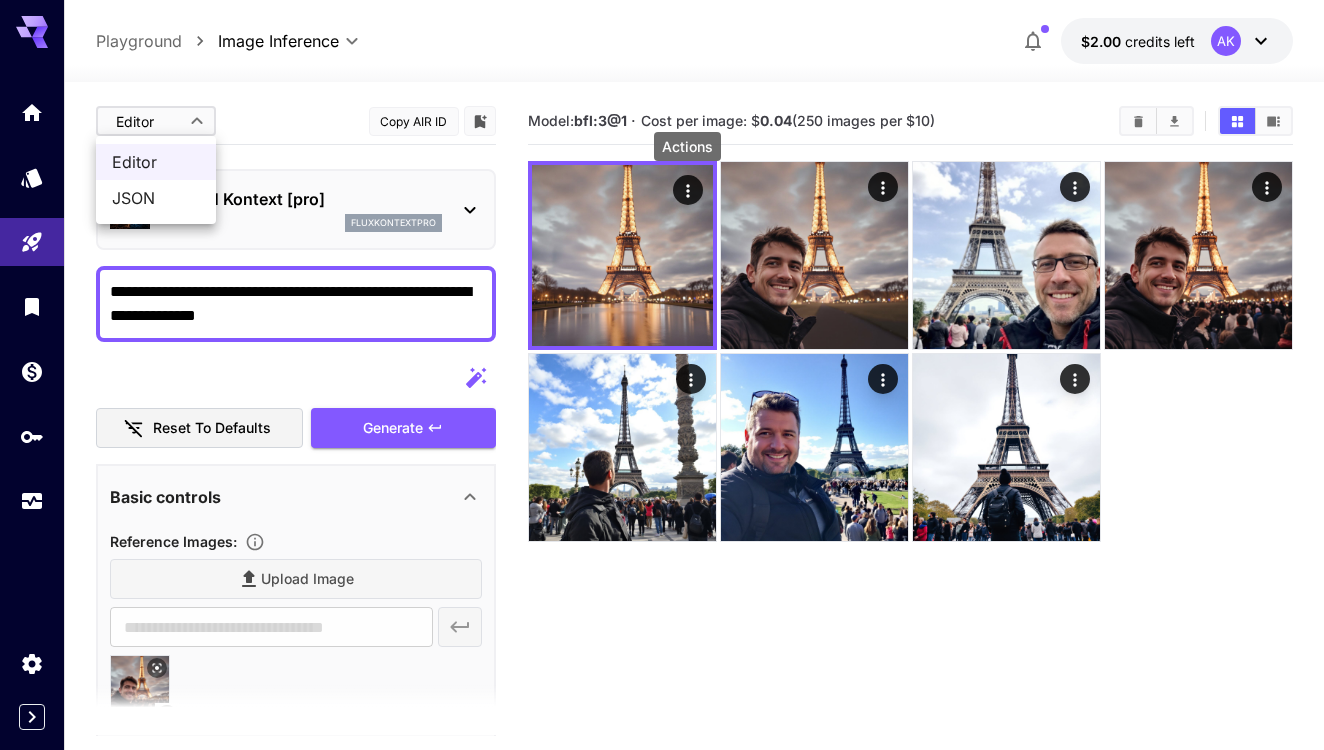 click on "**********" at bounding box center [662, 454] 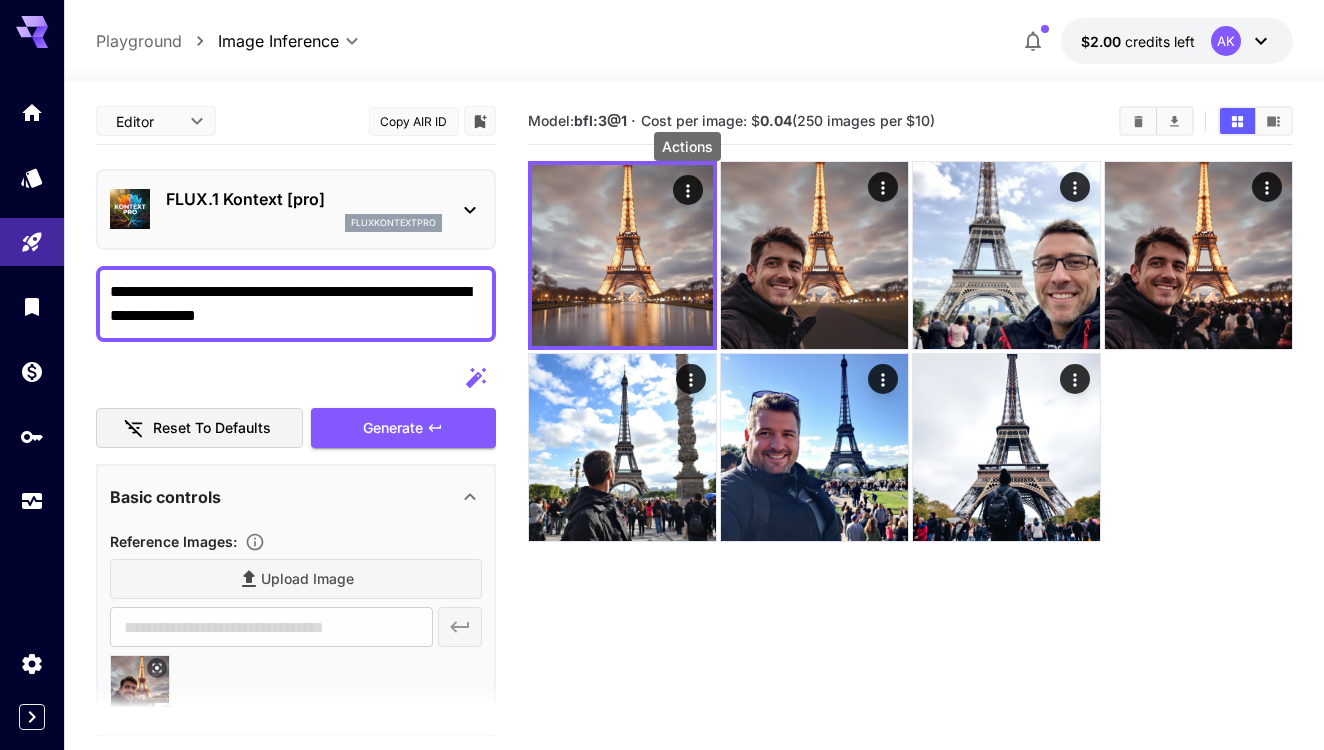click on "FLUX.1 Kontext [pro]" at bounding box center [304, 199] 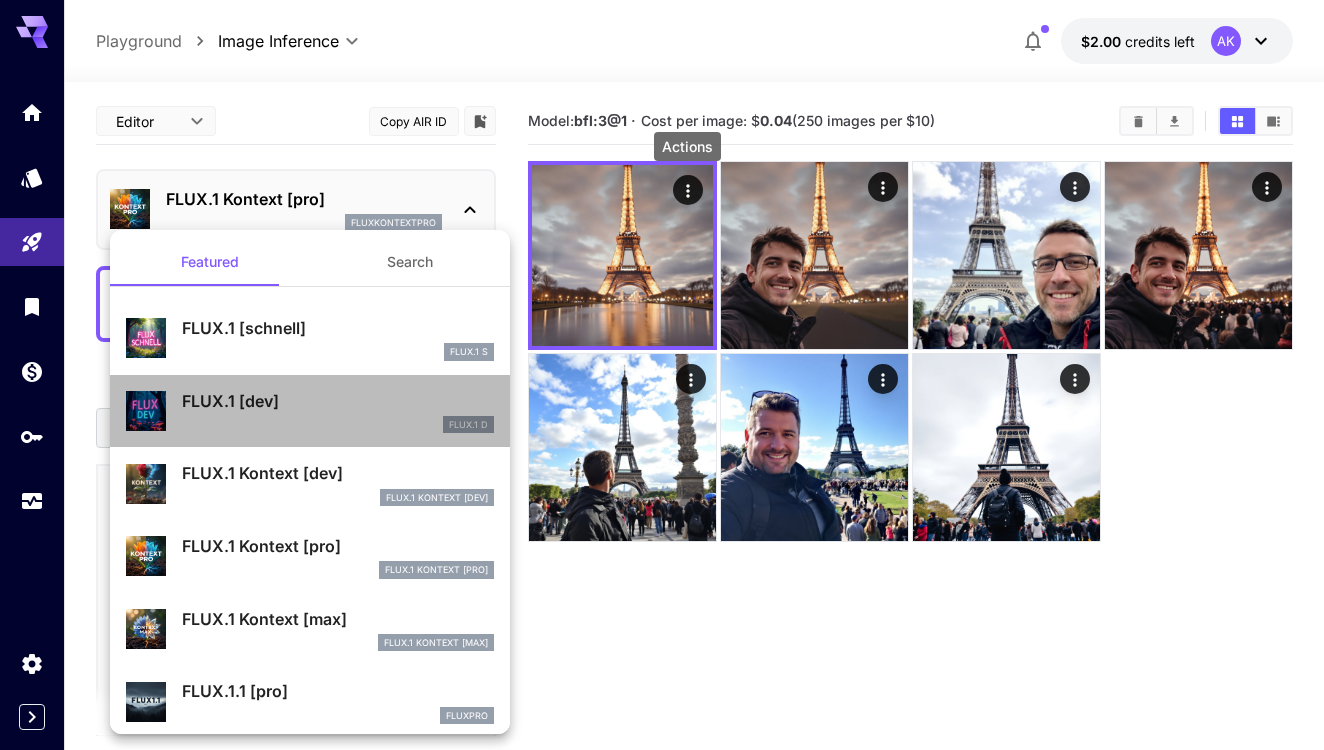 click on "FLUX.1 [dev]" at bounding box center [338, 401] 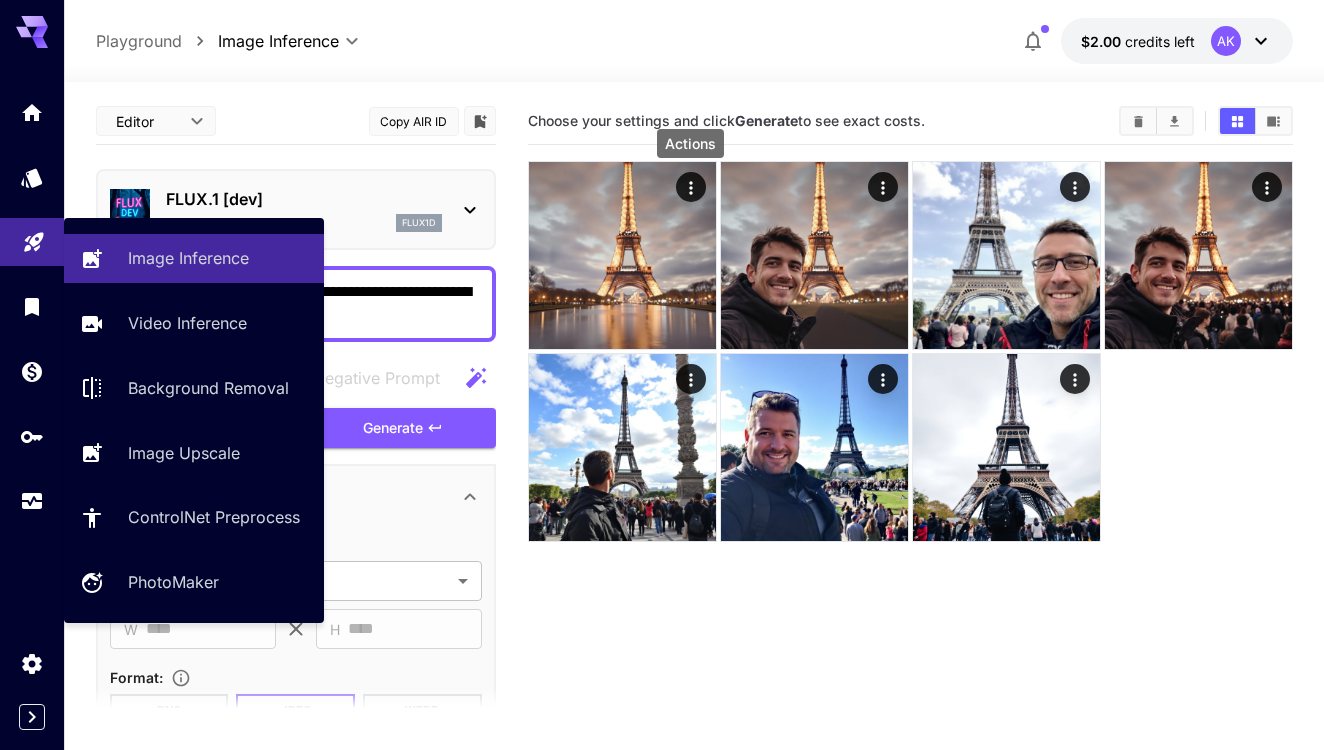 drag, startPoint x: 347, startPoint y: 315, endPoint x: 5, endPoint y: 238, distance: 350.56097 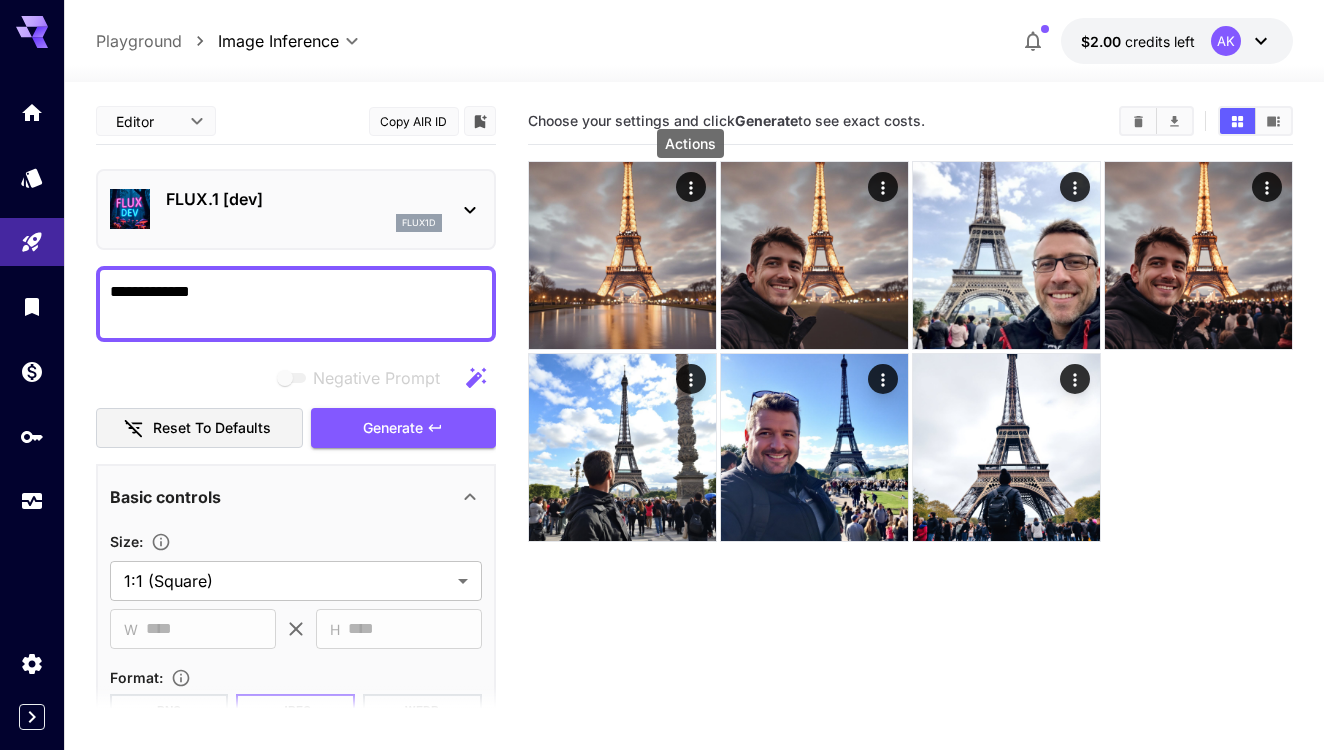 click on "**********" at bounding box center [296, 304] 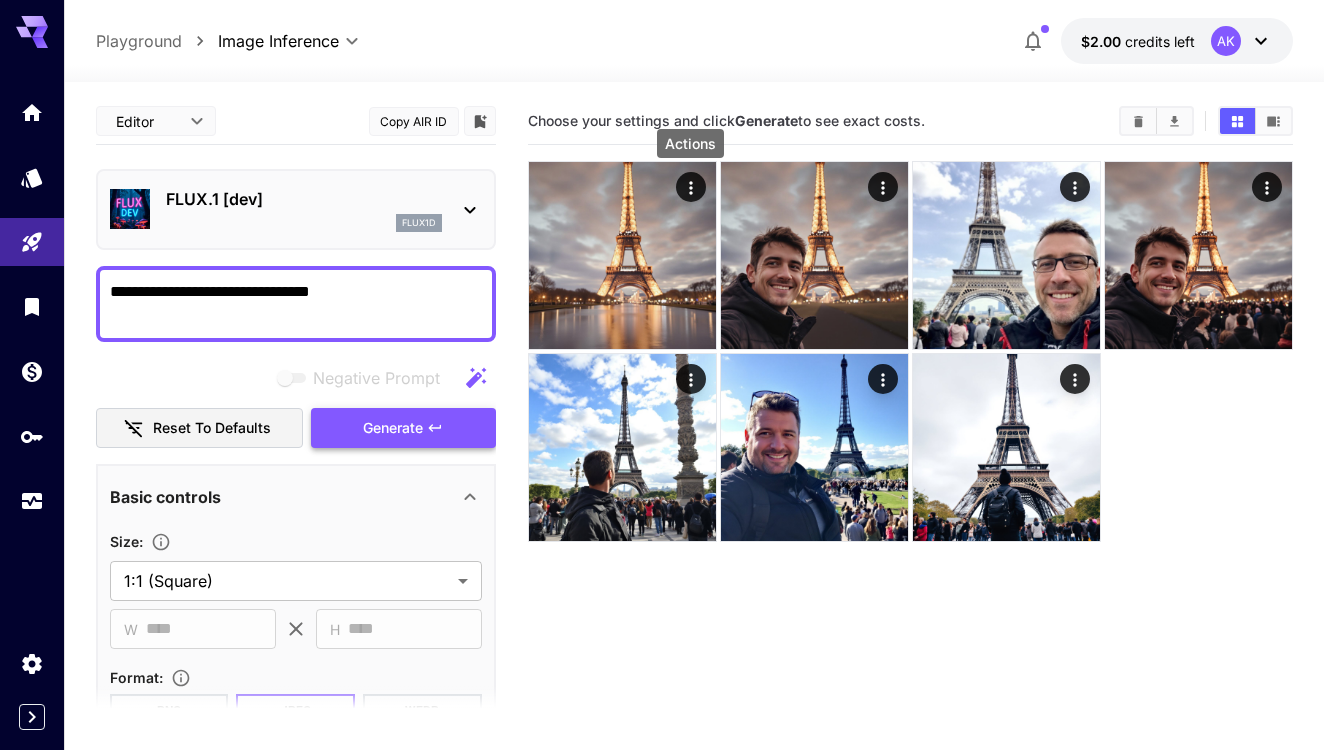 type on "**********" 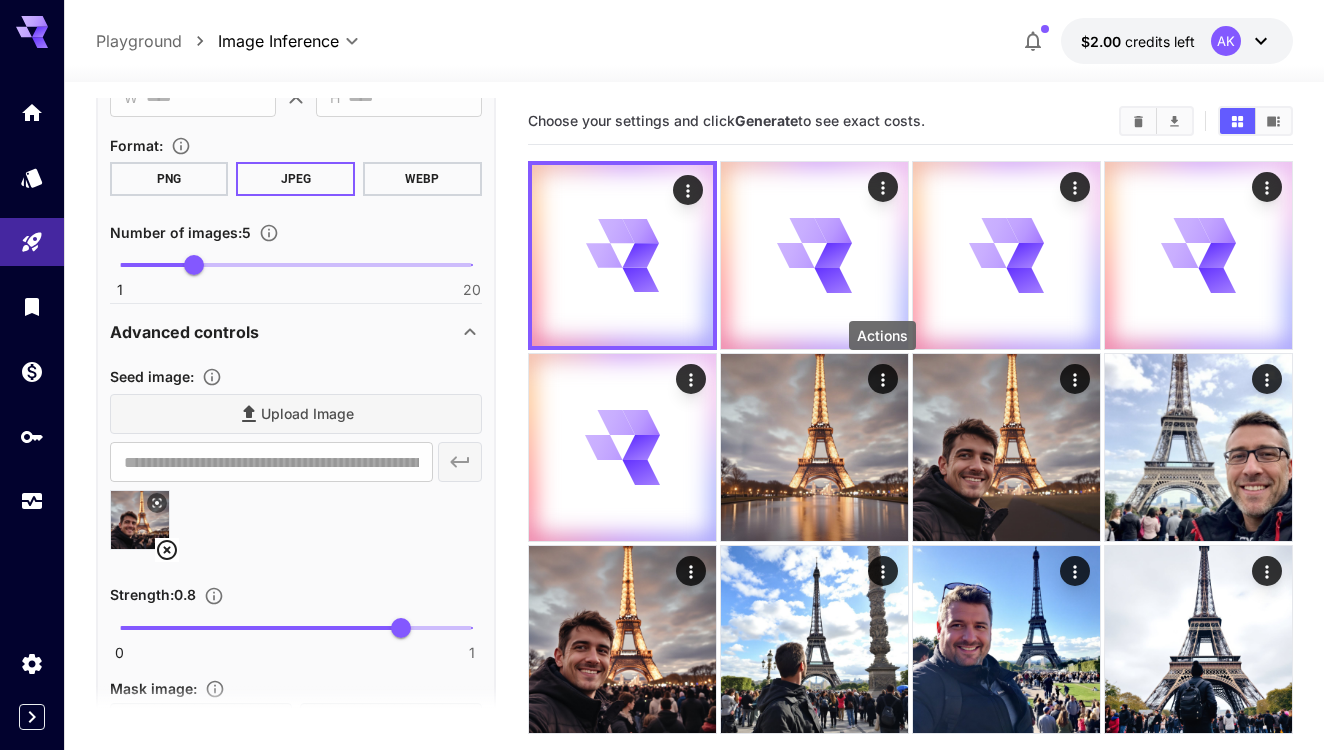 scroll, scrollTop: 616, scrollLeft: 0, axis: vertical 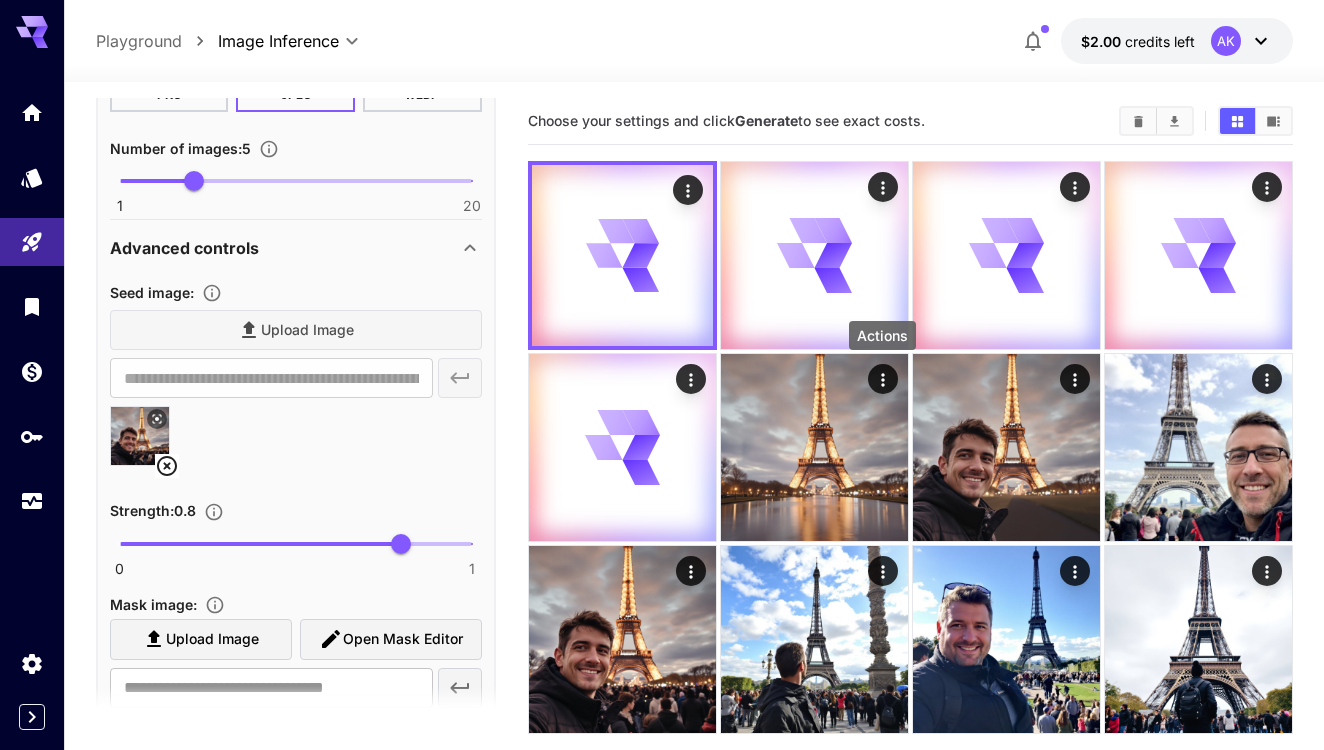 click 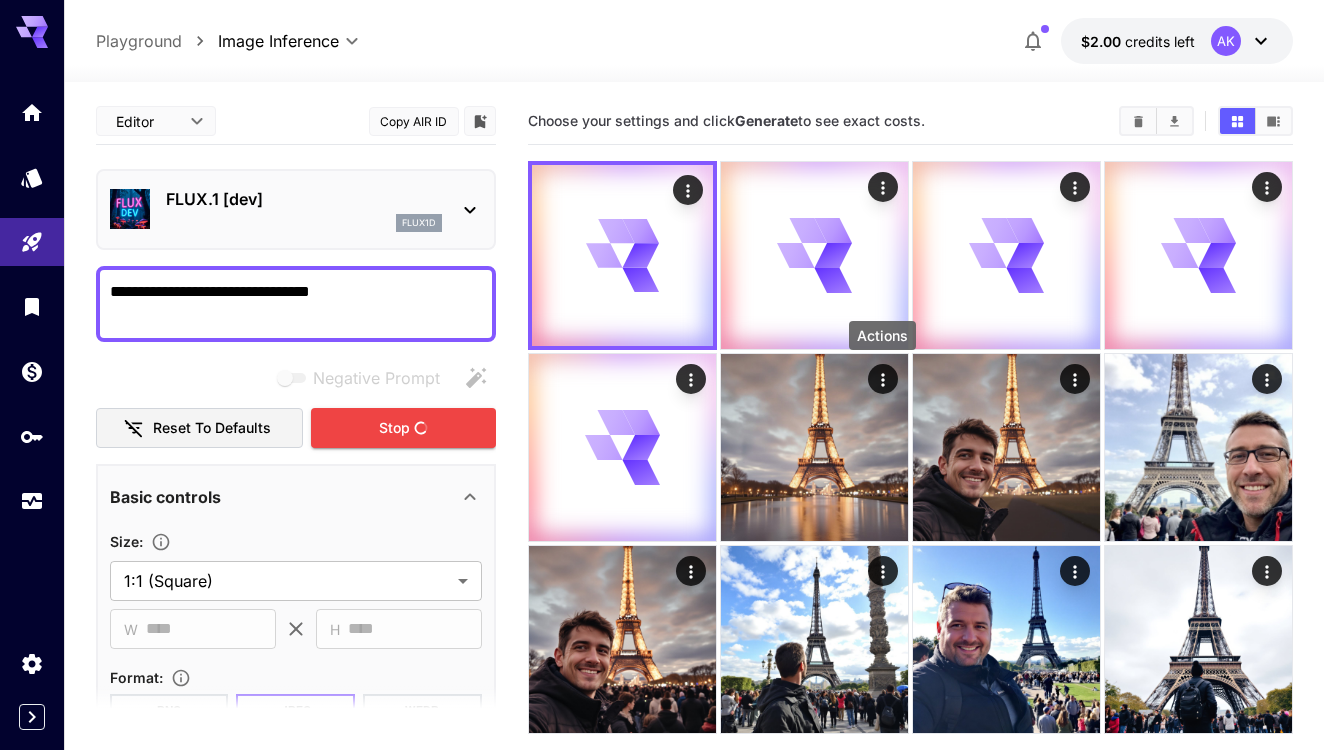 scroll, scrollTop: 0, scrollLeft: 0, axis: both 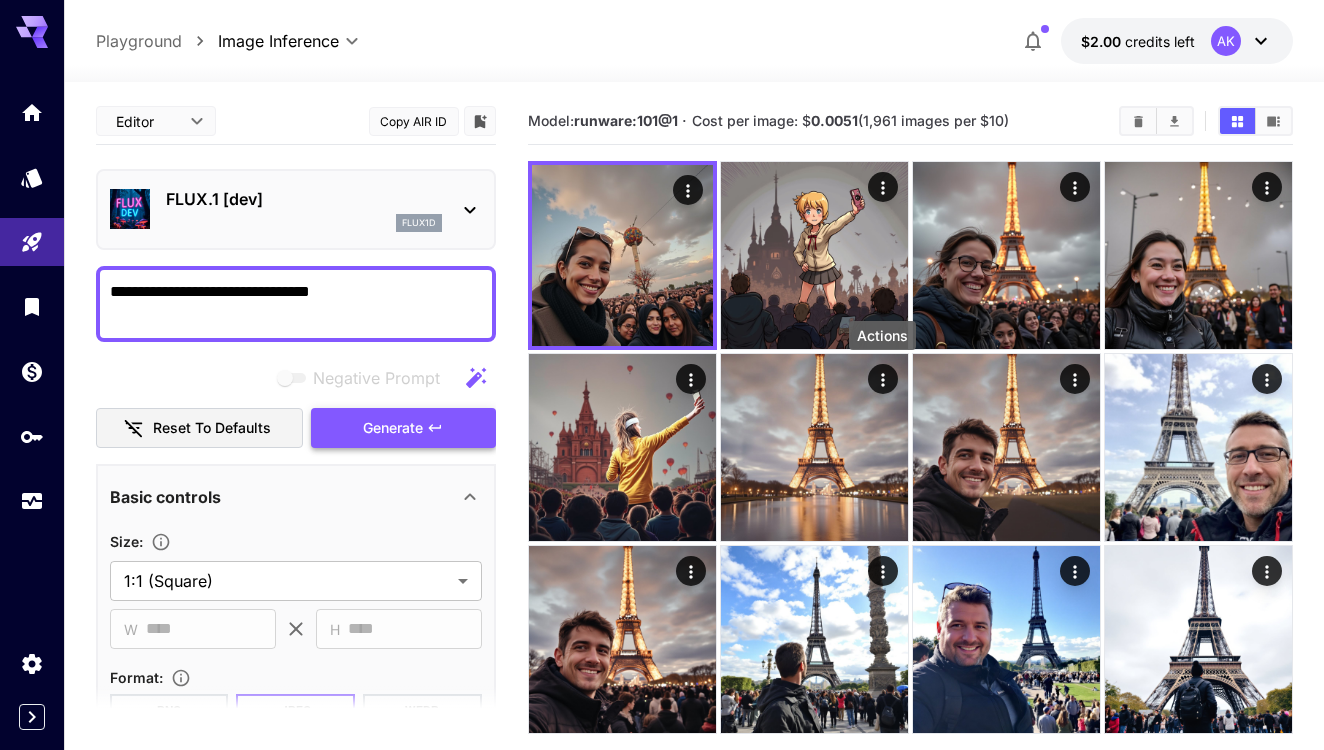 click on "Generate" at bounding box center [393, 428] 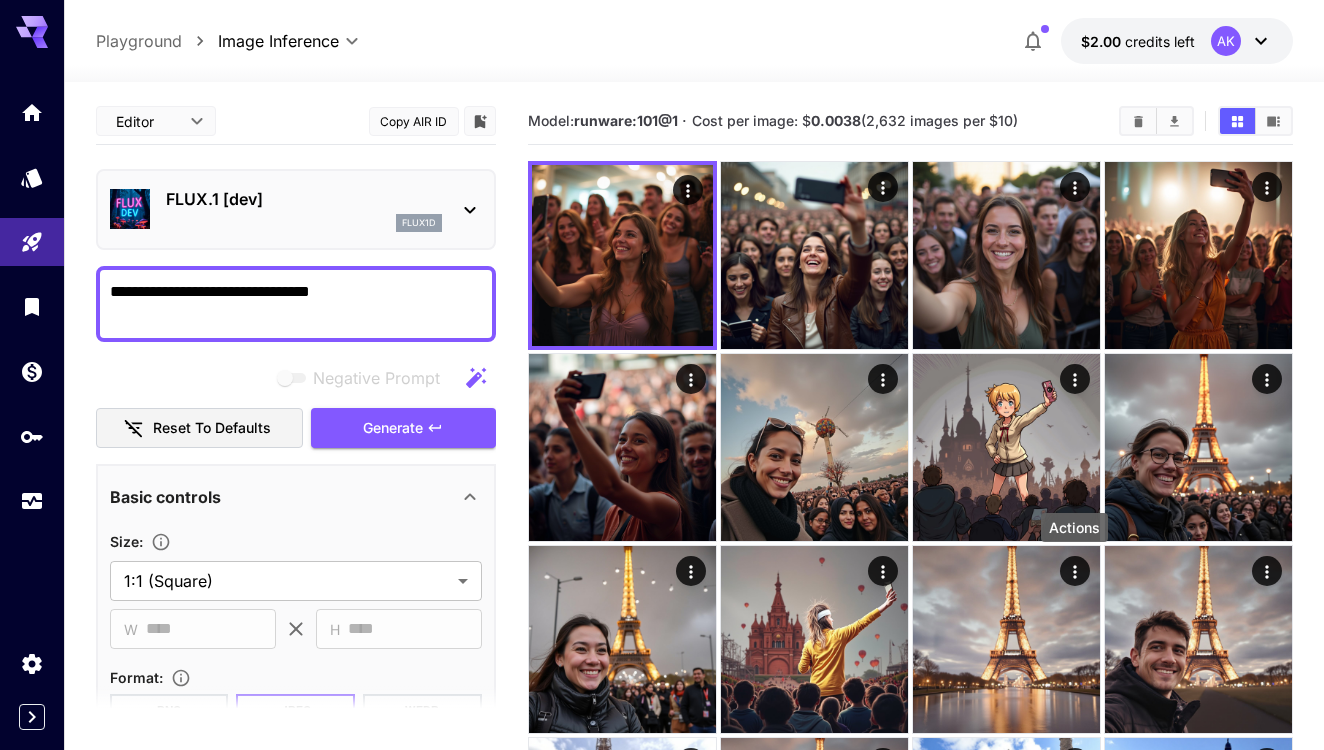 click on "**********" at bounding box center [296, 304] 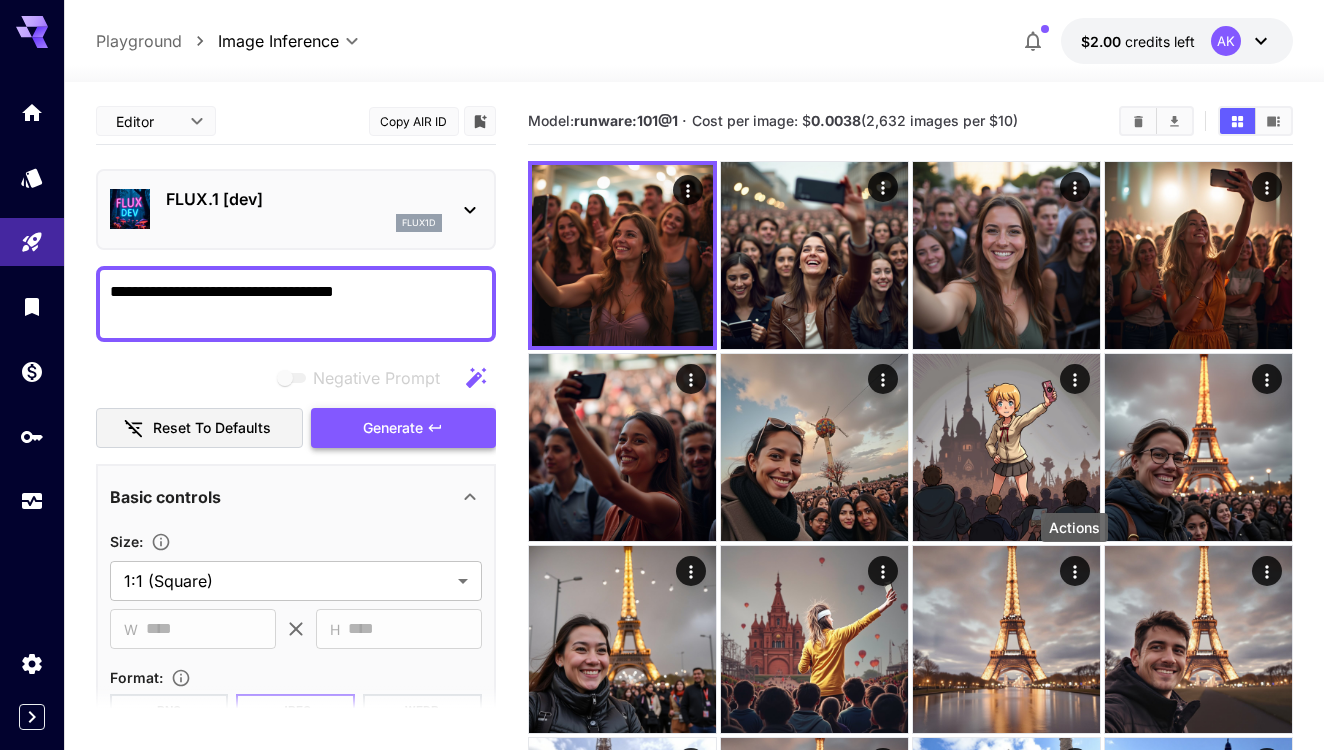 type on "**********" 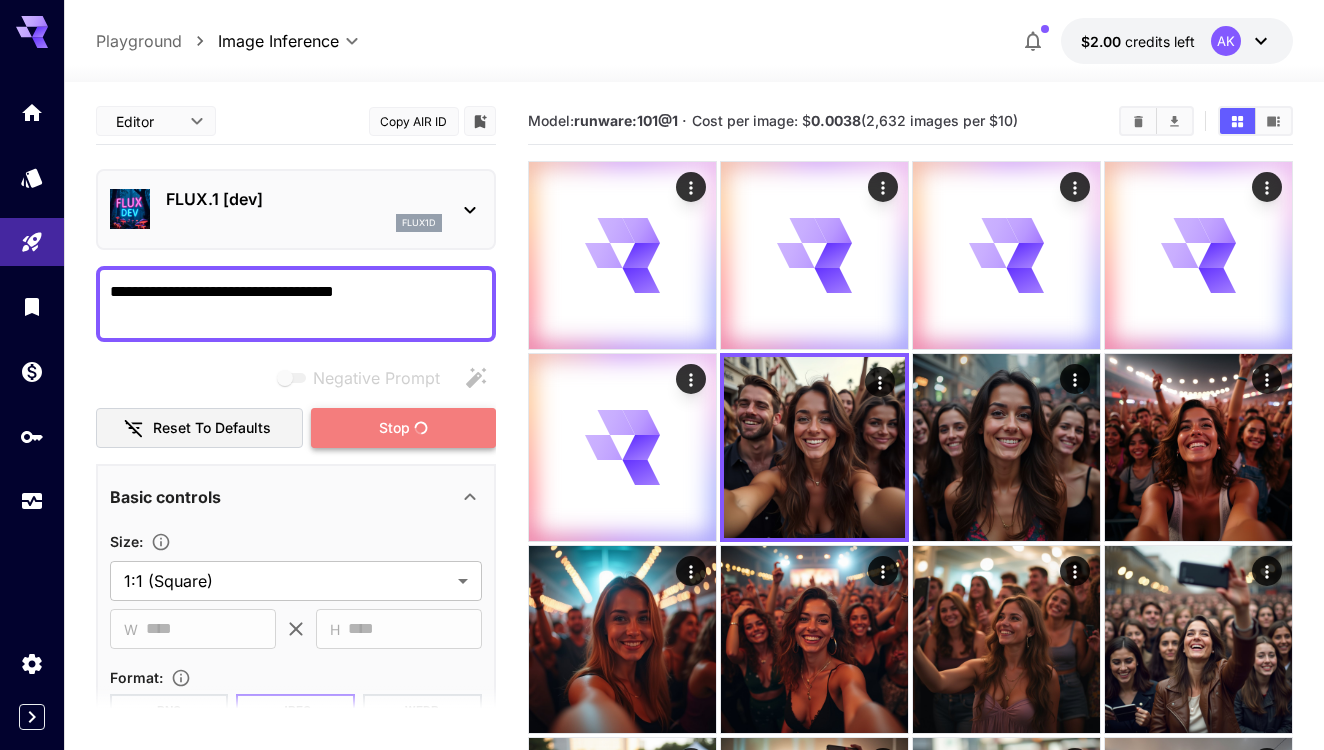 click on "Stop" at bounding box center [394, 428] 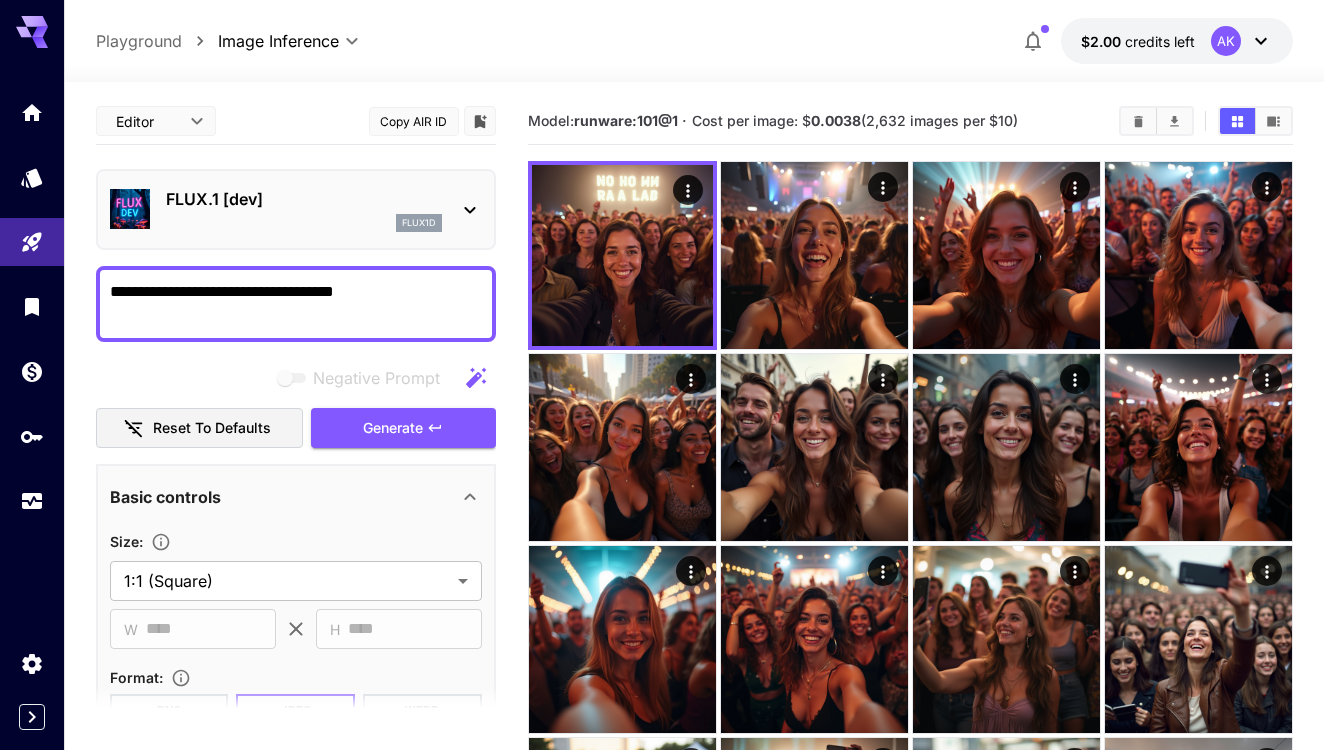 click 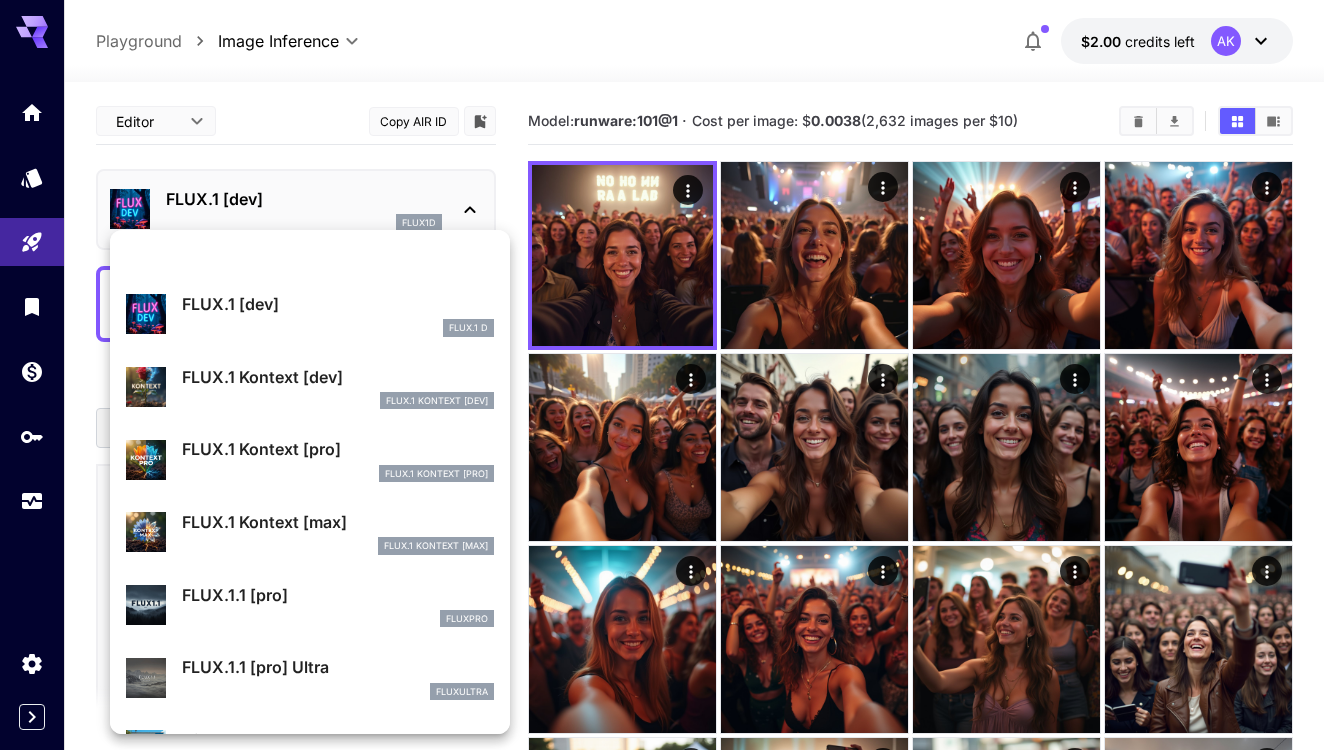 scroll, scrollTop: 12, scrollLeft: 0, axis: vertical 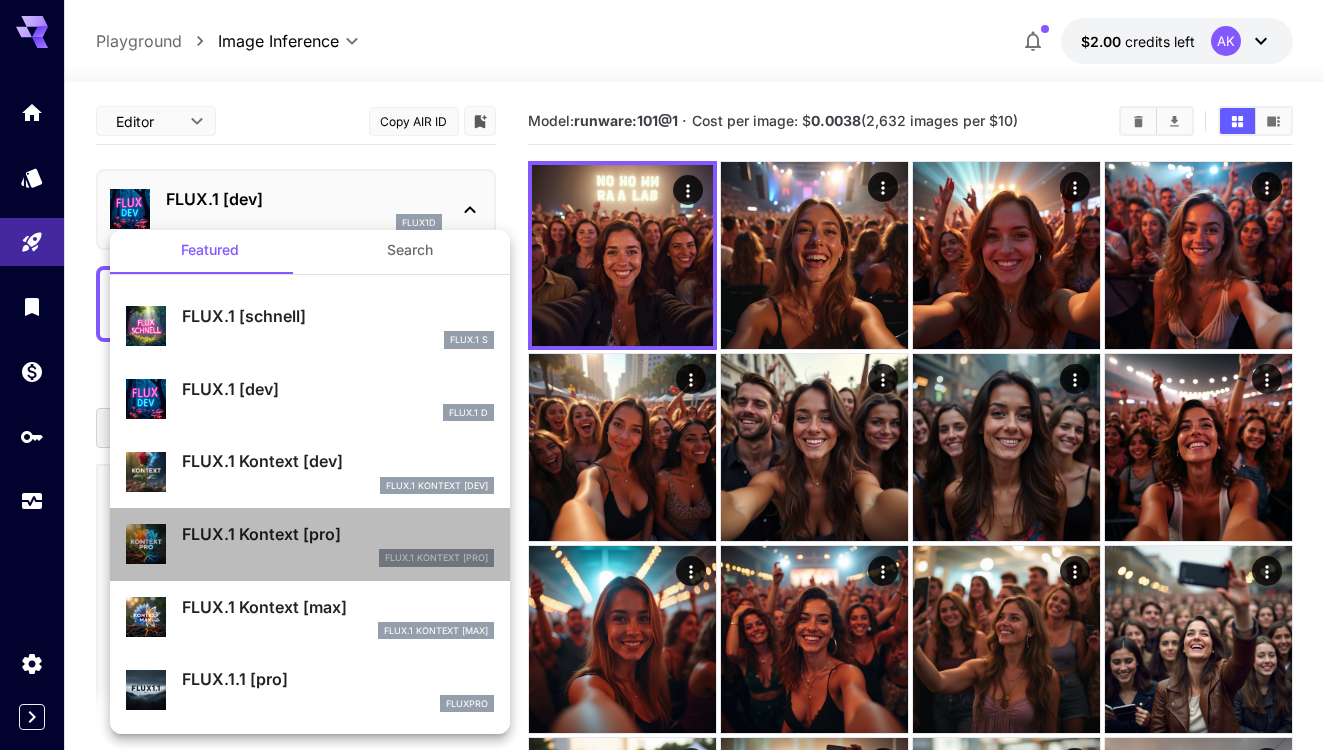 click on "FLUX.1 Kontext [pro]" at bounding box center [338, 534] 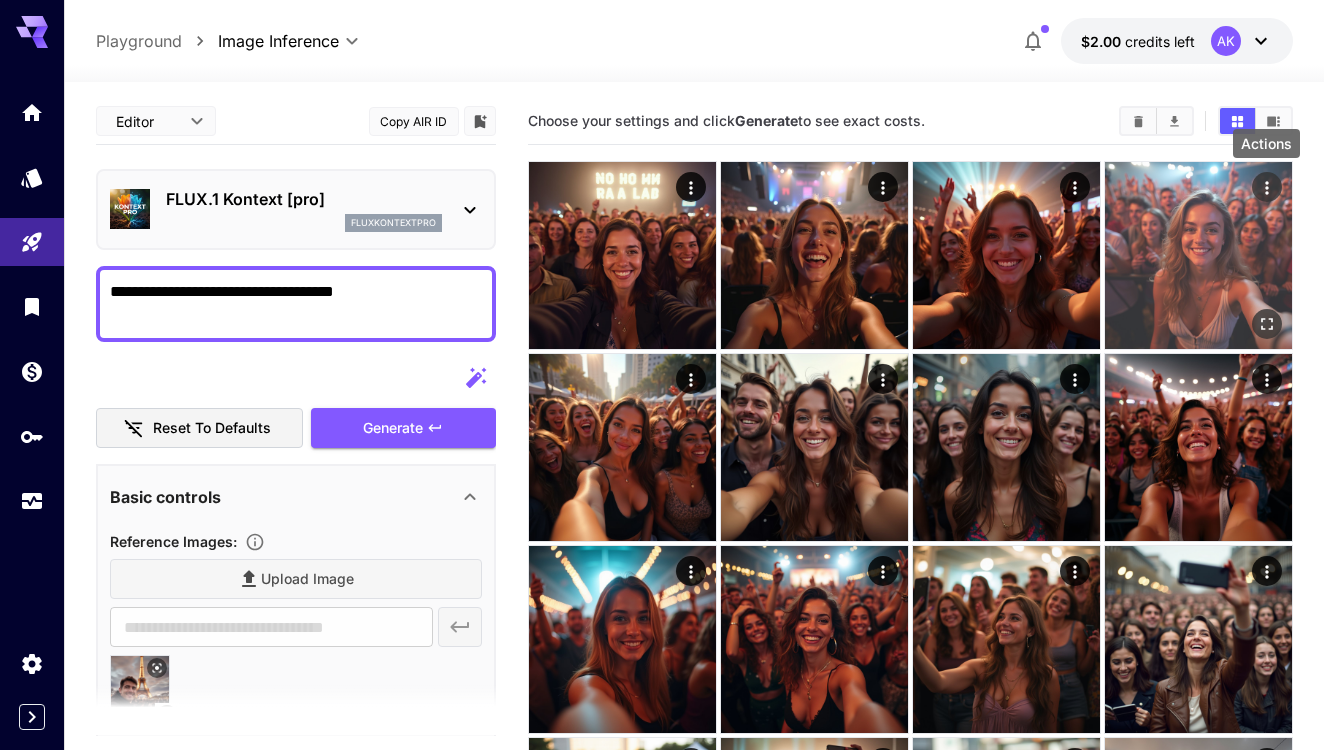 click 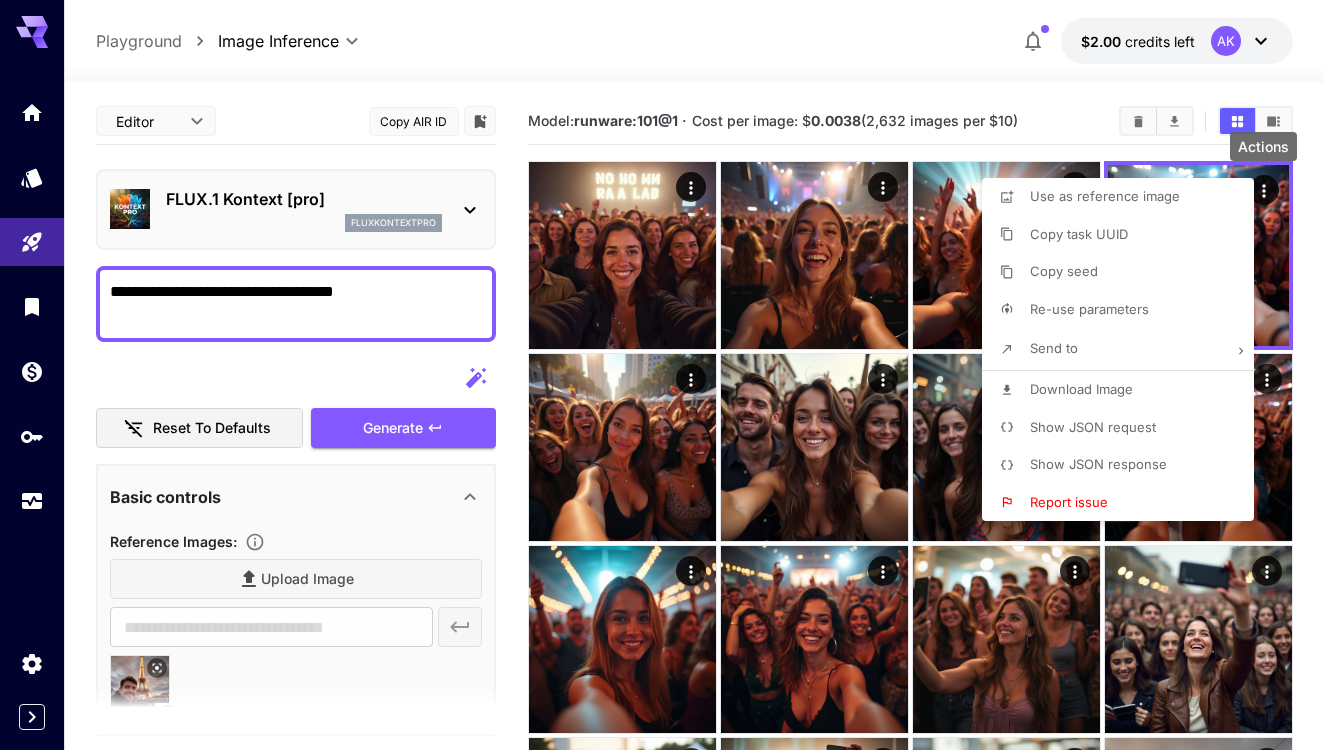 click on "Use as reference image" at bounding box center [1105, 196] 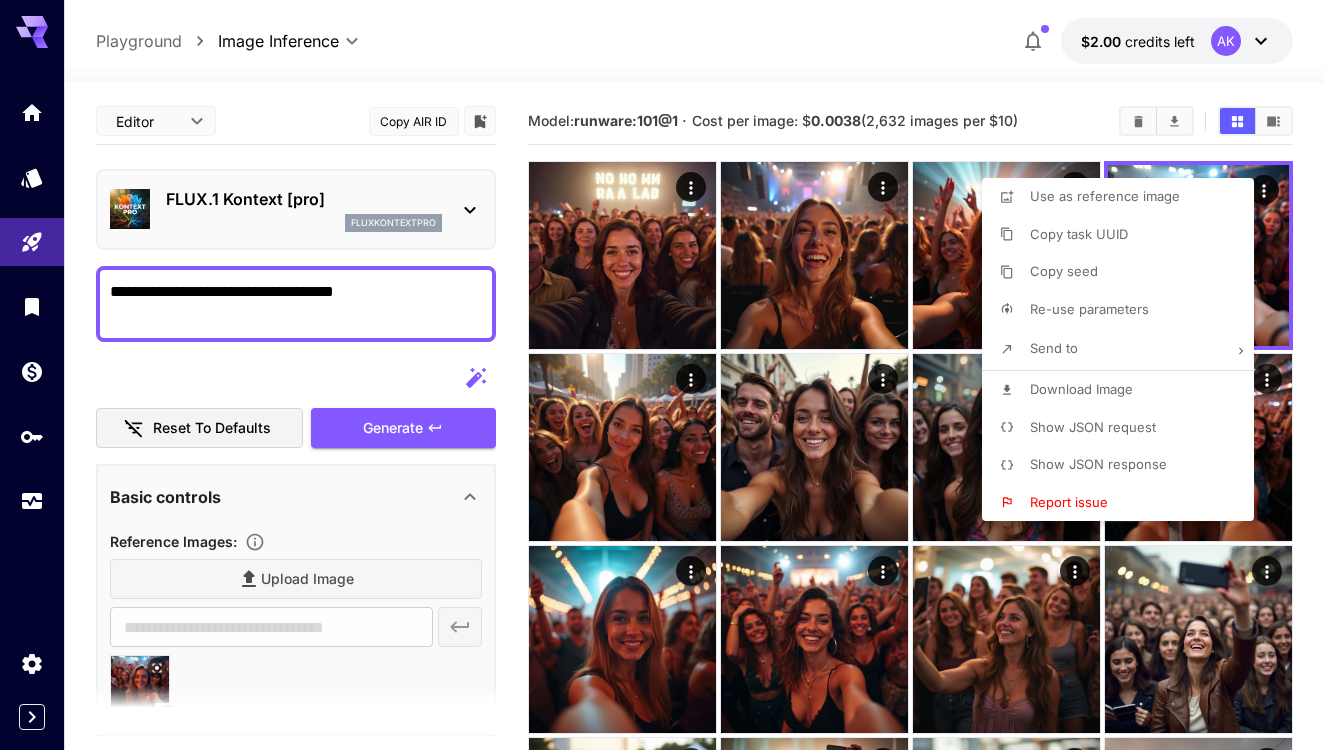 click at bounding box center [662, 375] 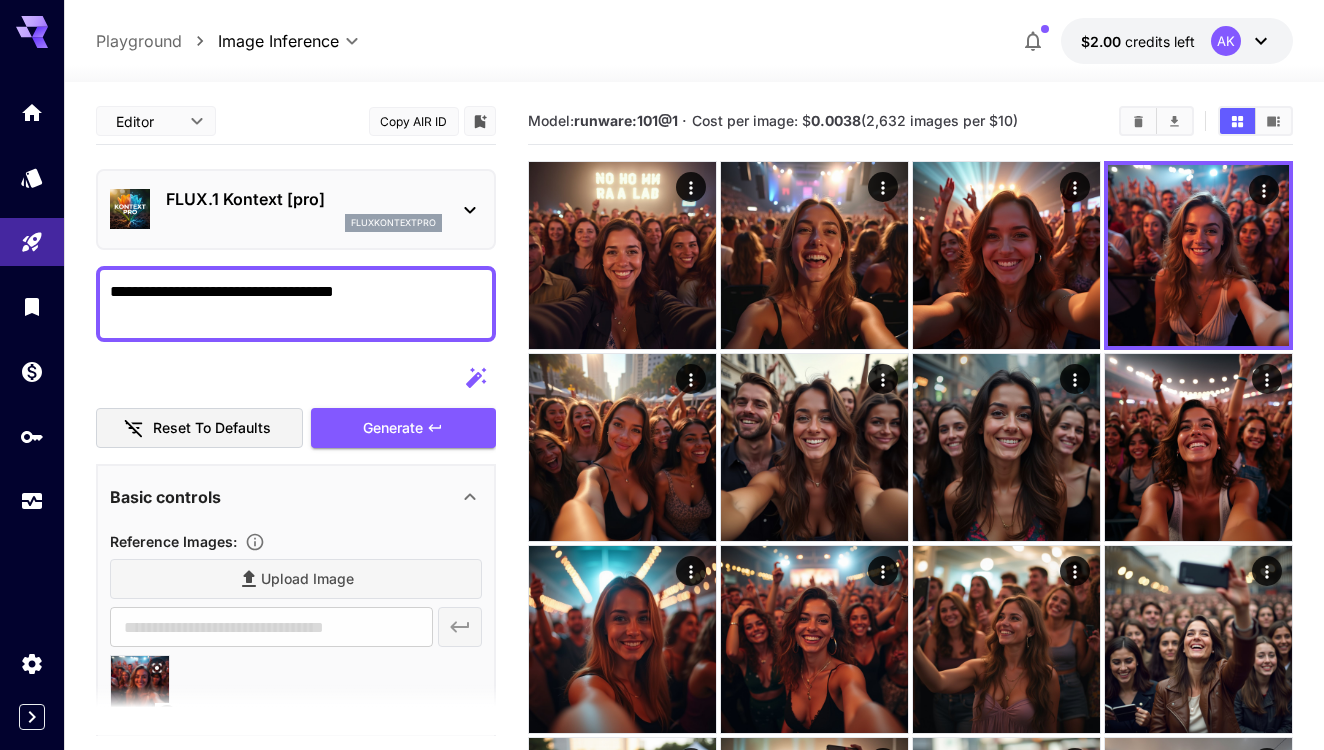 click on "**********" at bounding box center [296, 304] 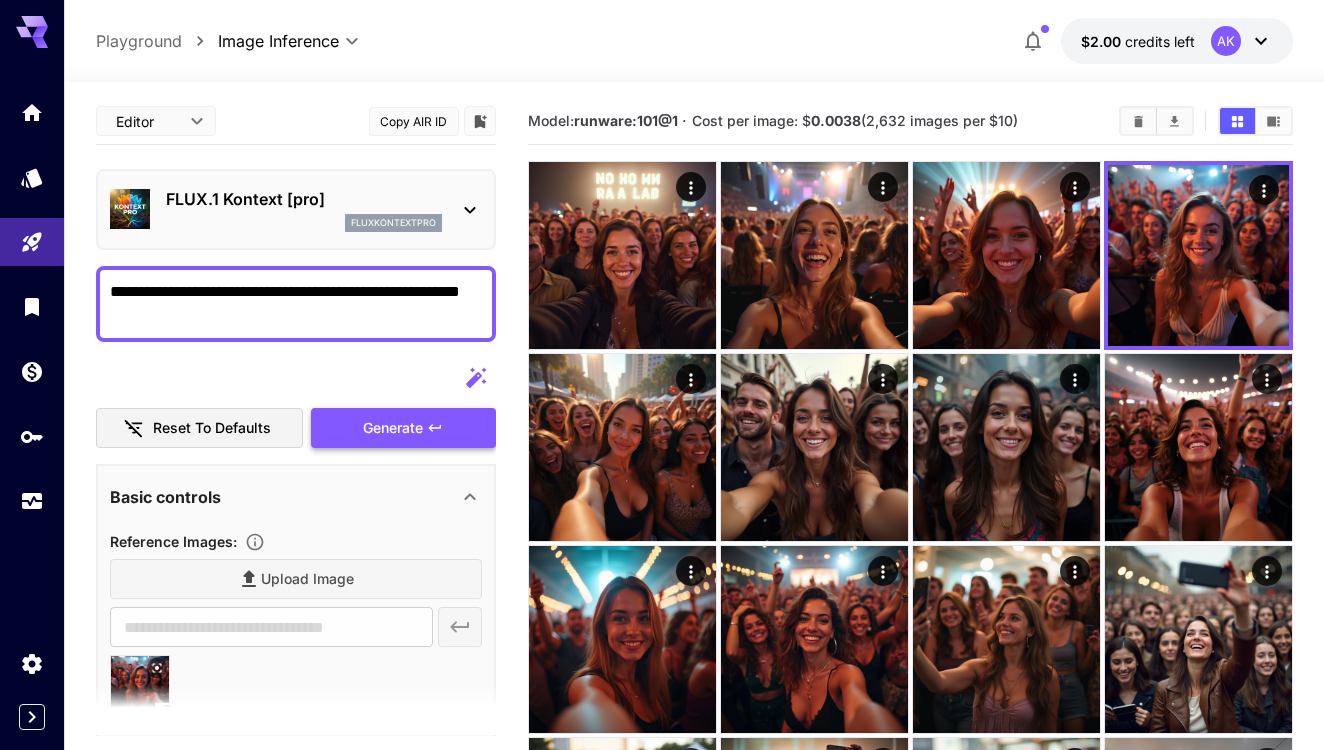 click on "Generate" at bounding box center [393, 428] 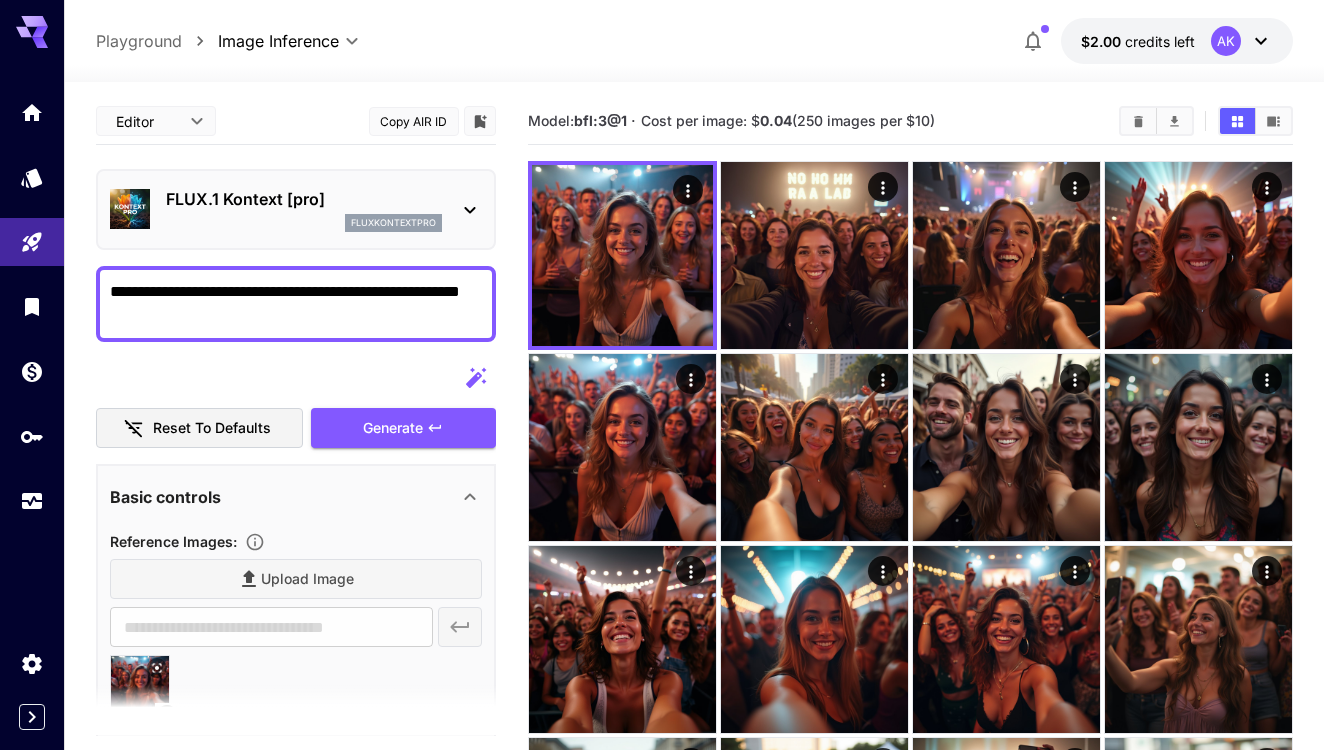 click on "**********" at bounding box center (296, 304) 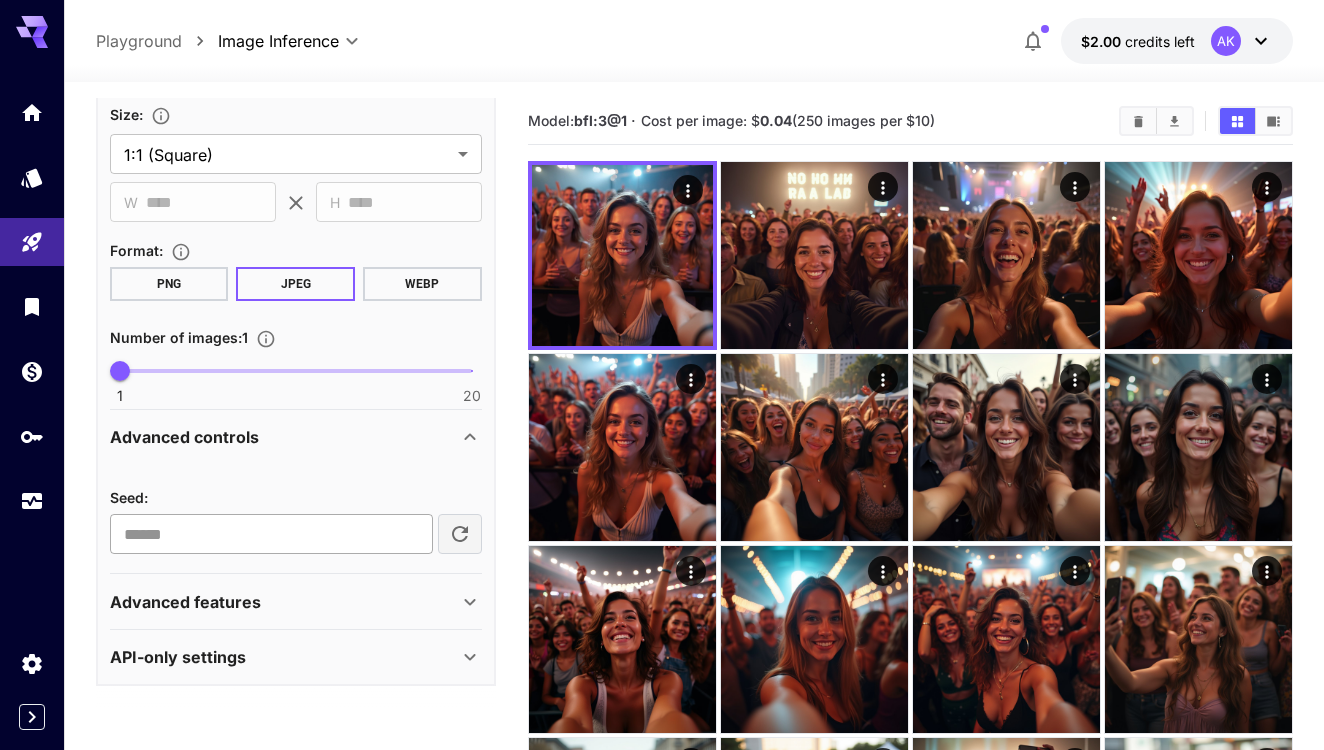 scroll, scrollTop: 636, scrollLeft: 0, axis: vertical 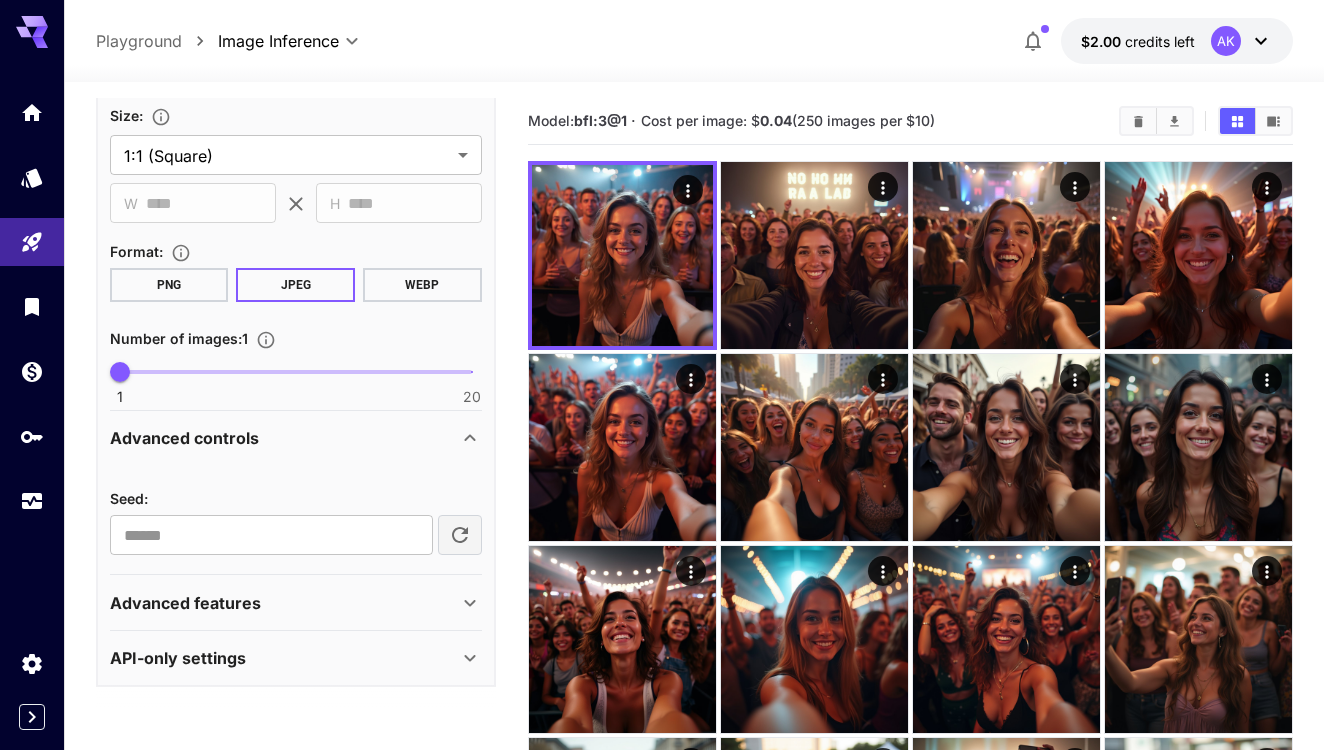 type on "**********" 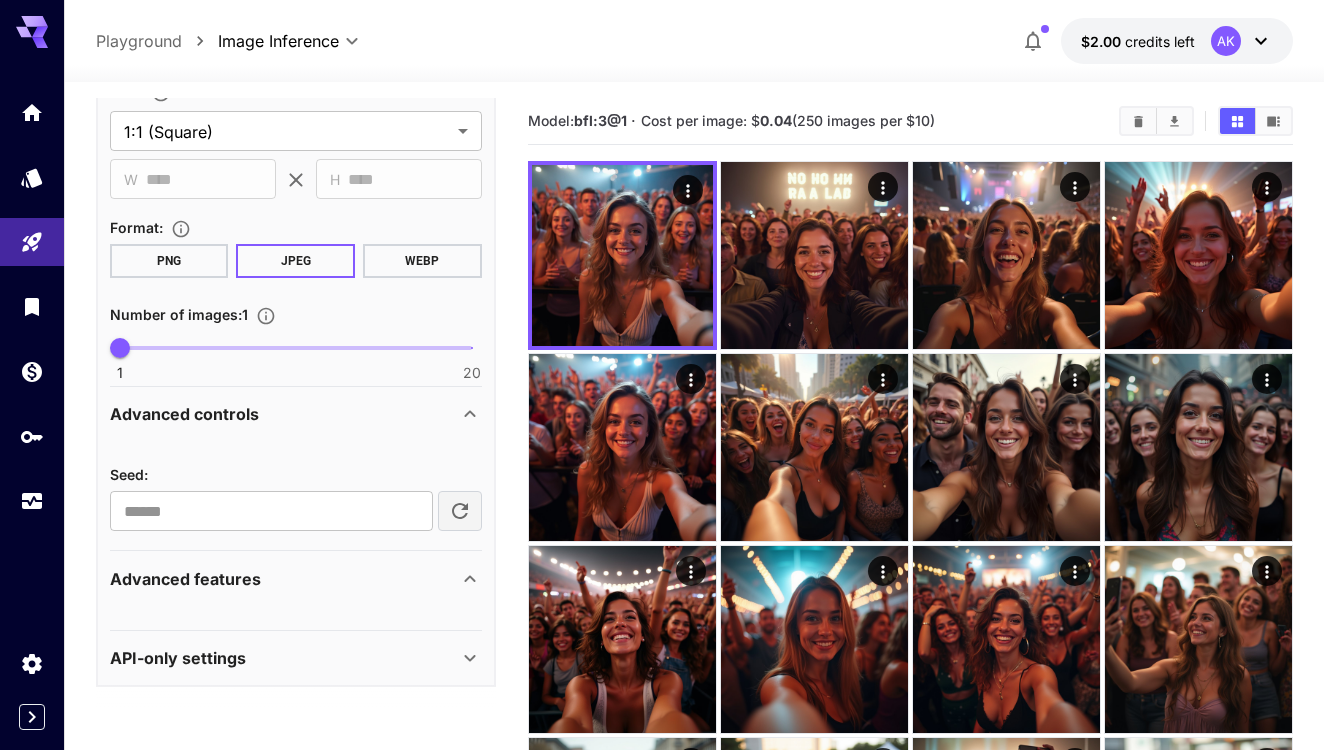 click 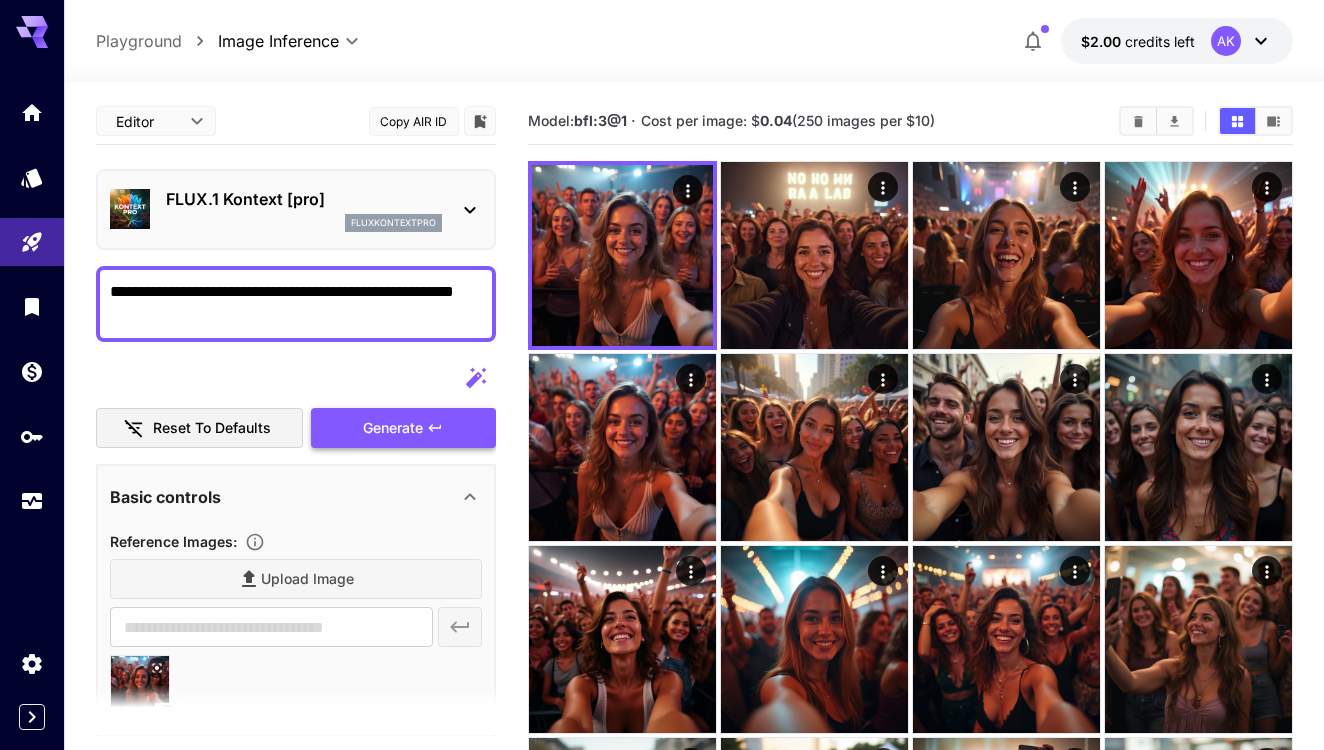 scroll, scrollTop: 0, scrollLeft: 0, axis: both 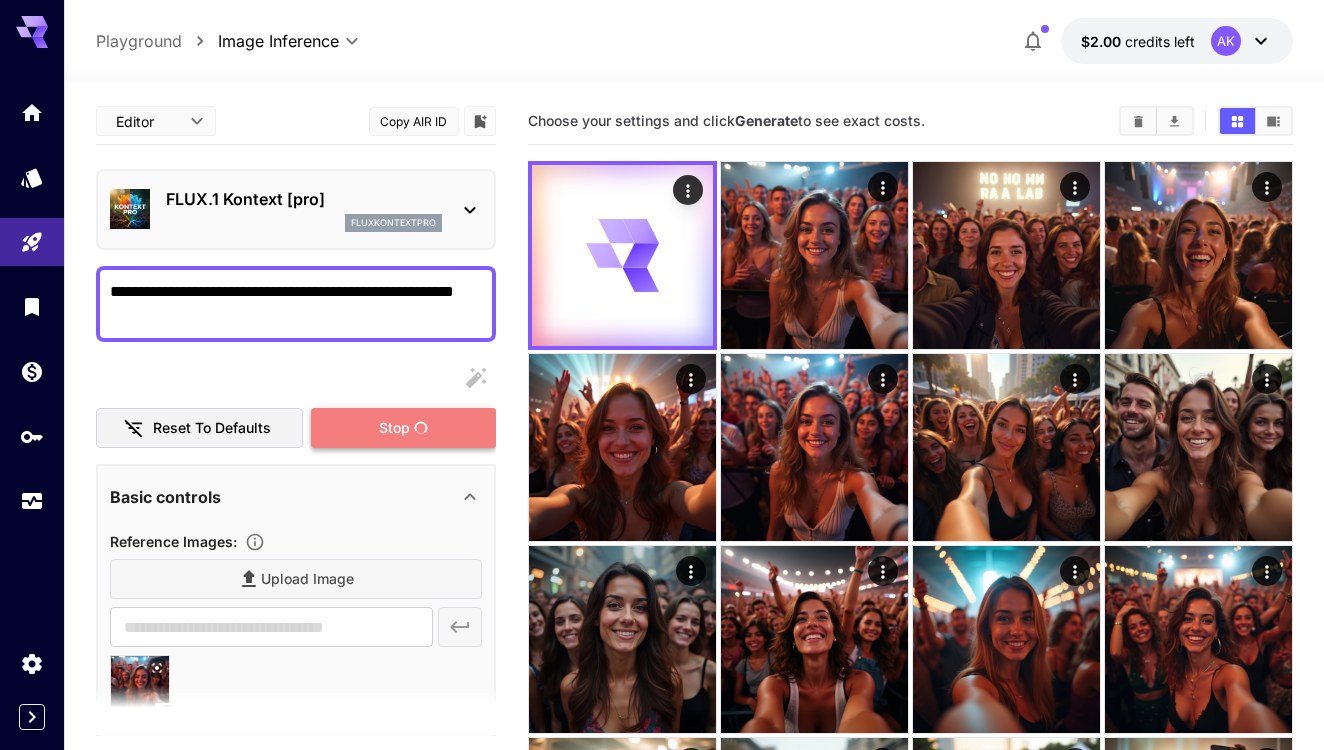 click on "Stop" at bounding box center [394, 428] 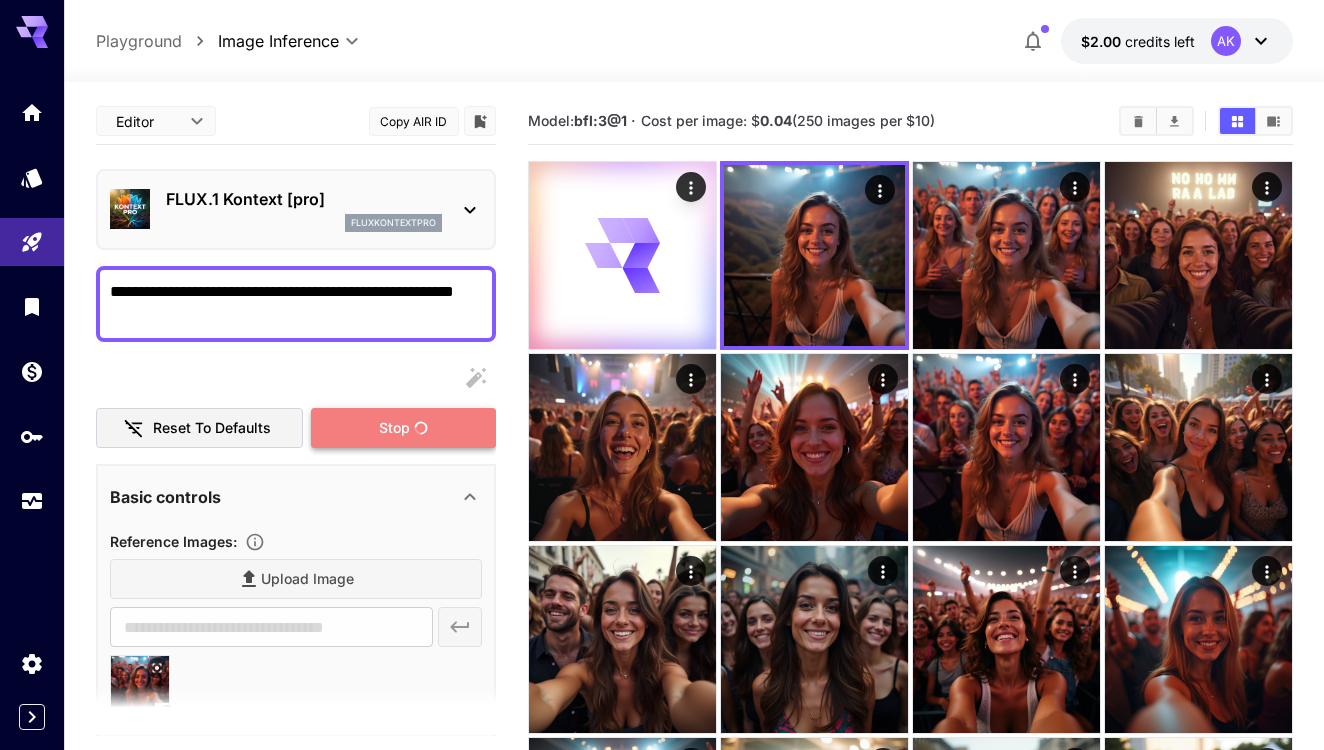 click on "Stop" at bounding box center (403, 428) 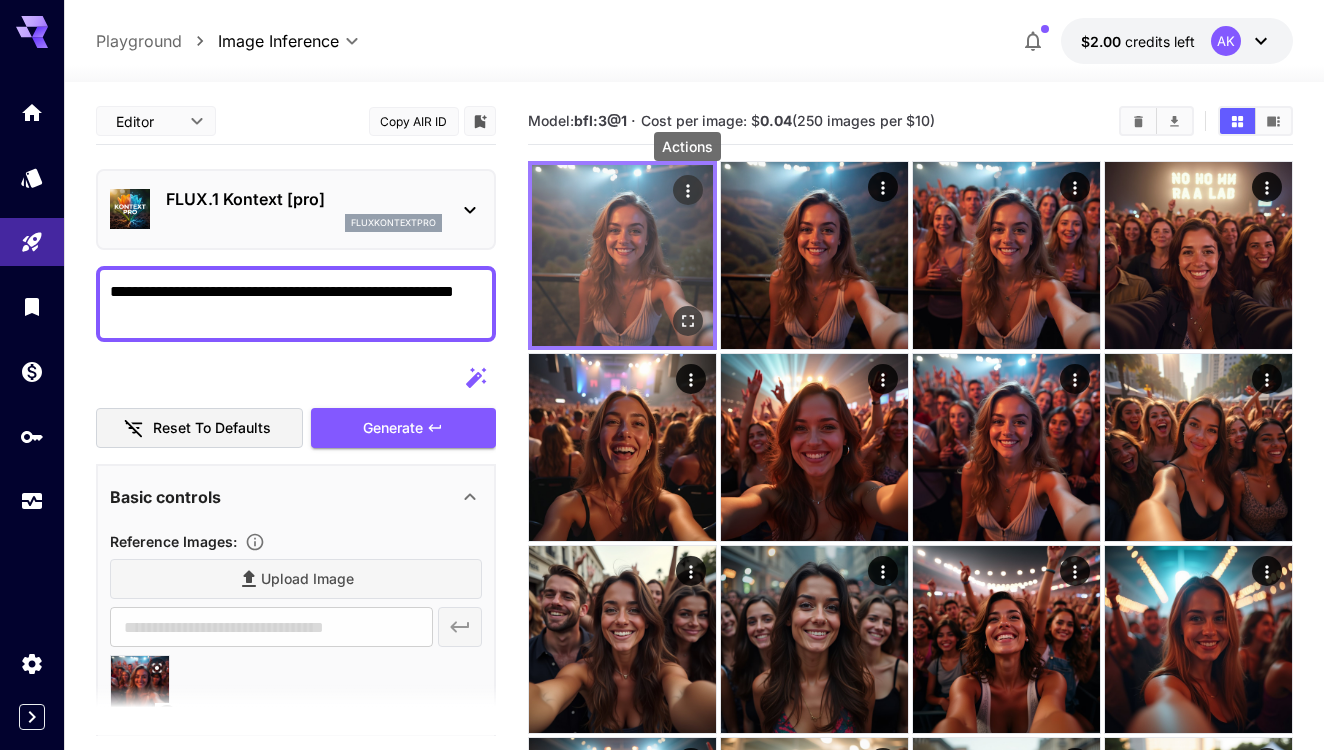 click 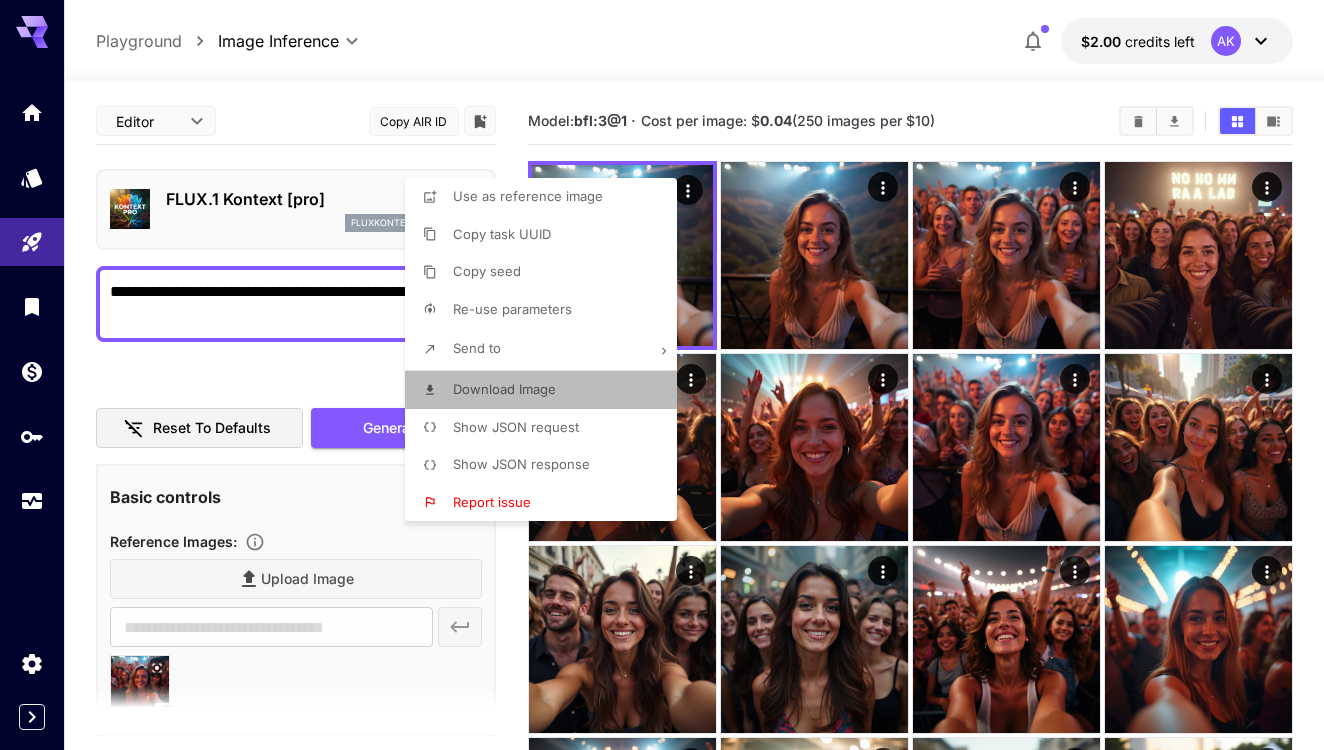 click on "Download Image" at bounding box center (547, 390) 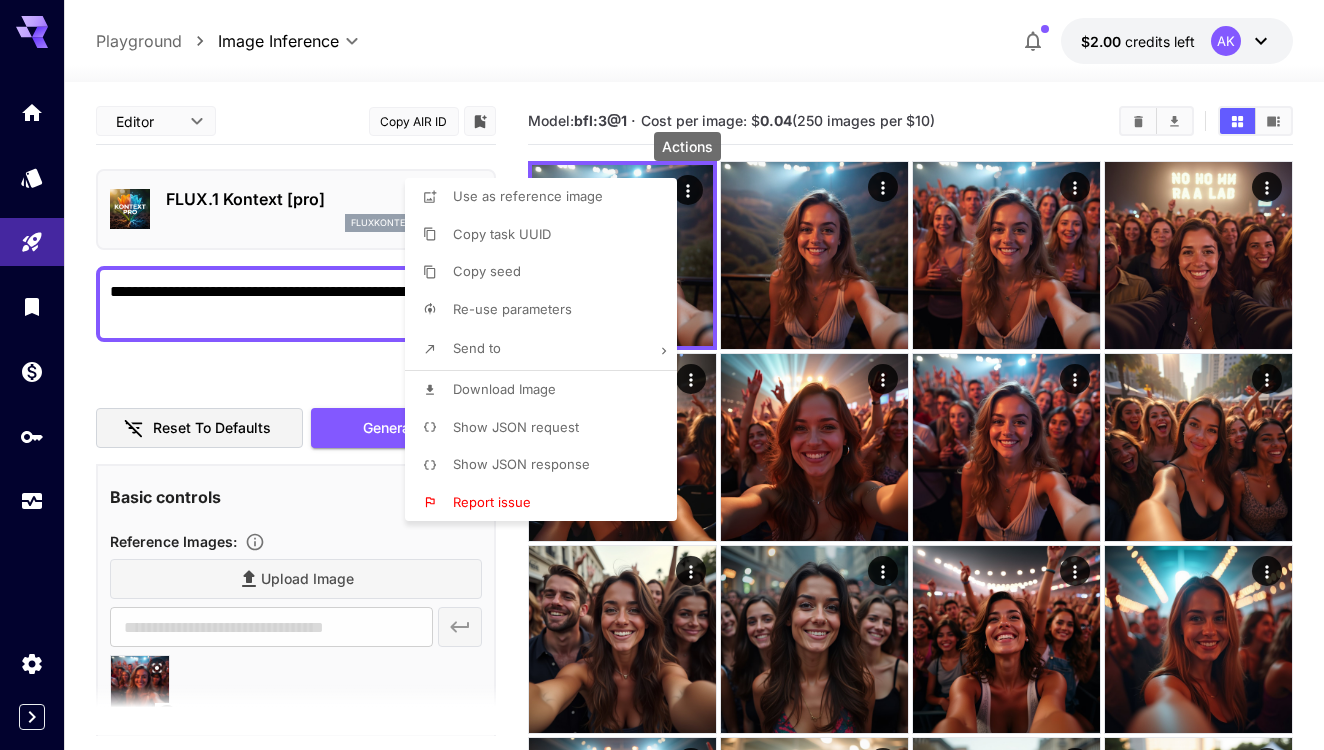 click at bounding box center [662, 375] 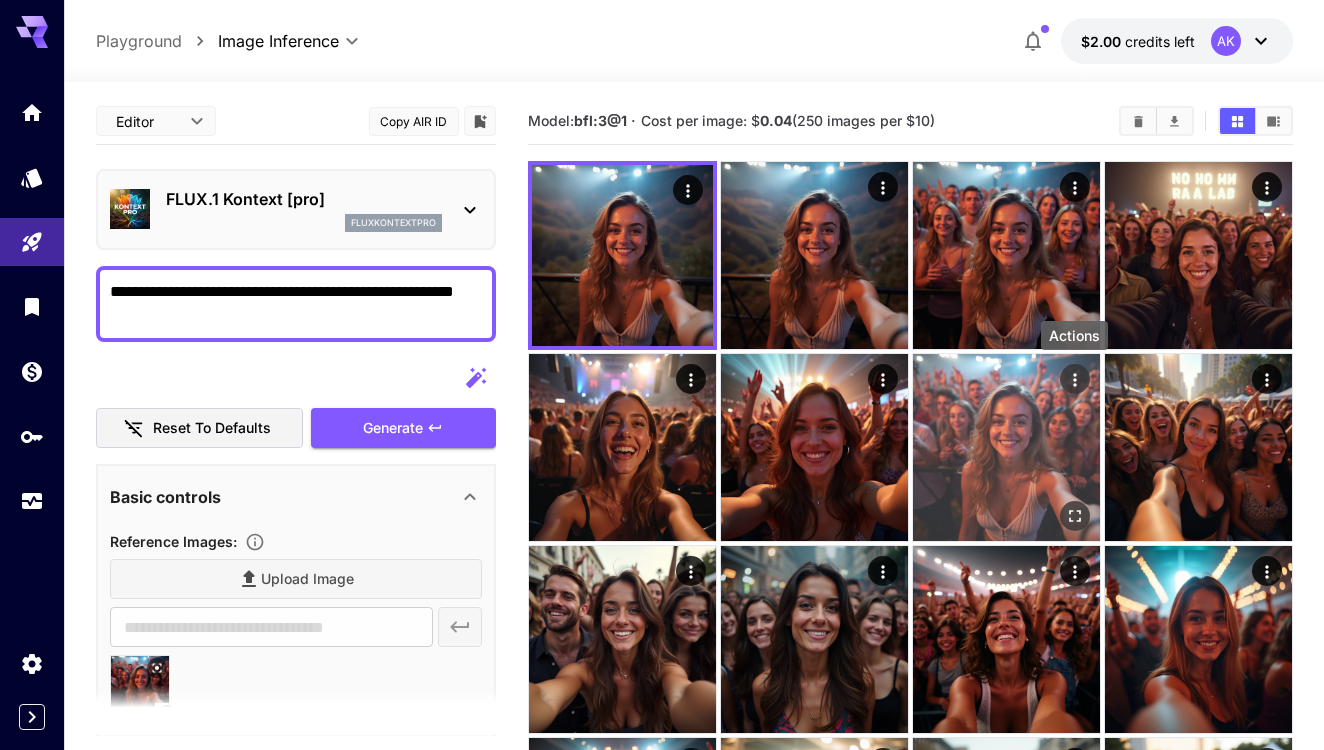 click 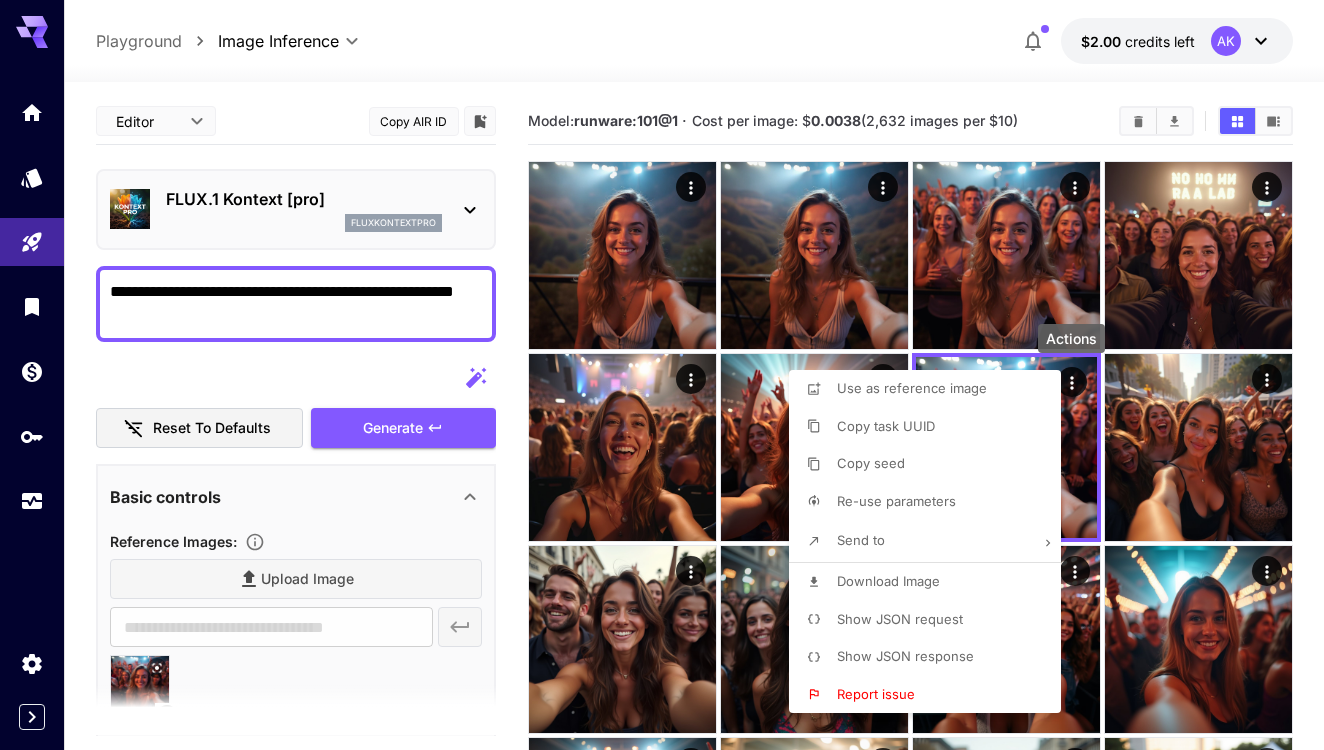 click on "Download Image" at bounding box center [888, 581] 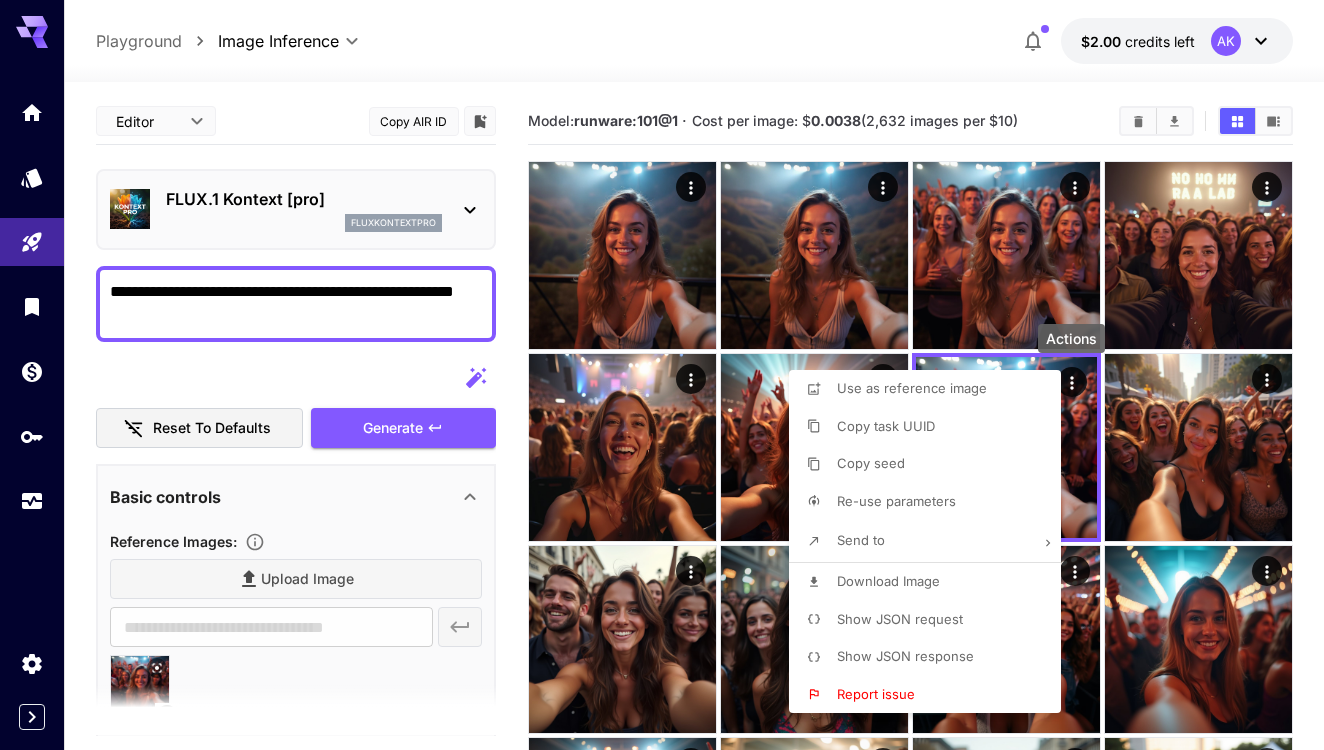 click at bounding box center (662, 375) 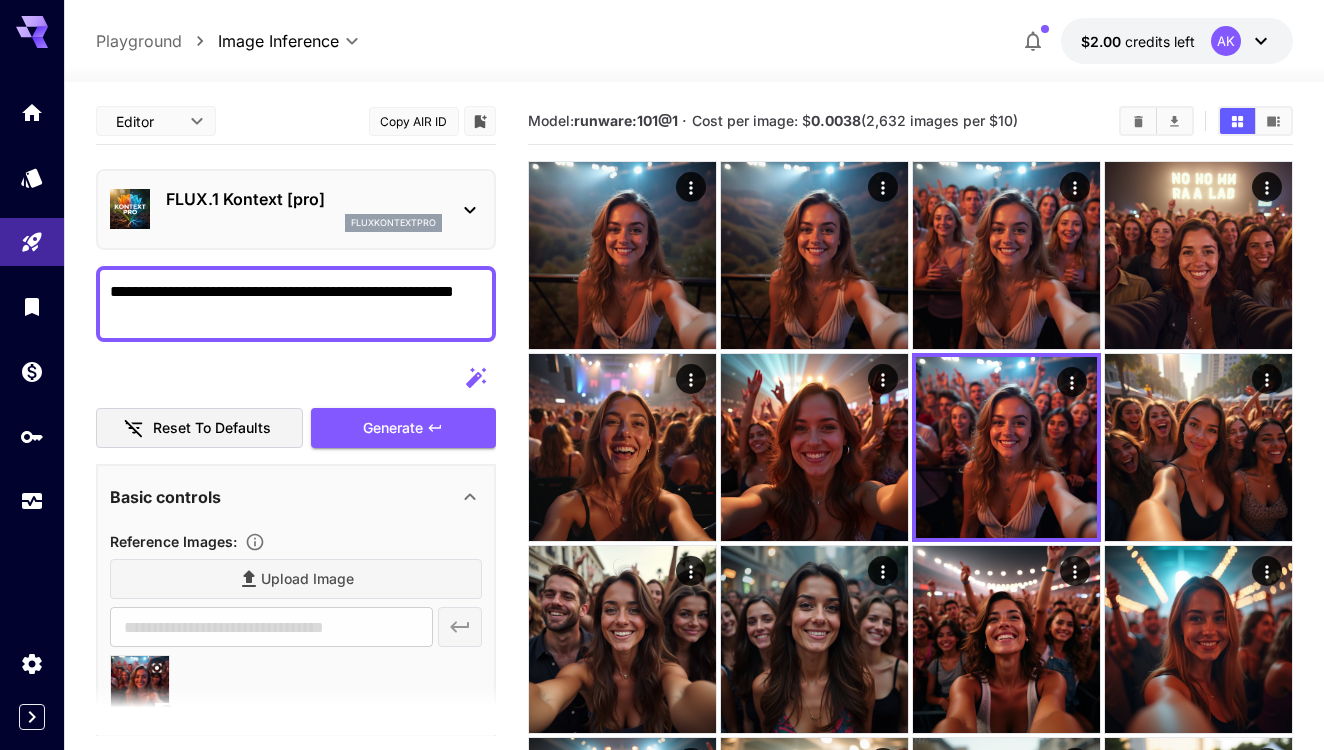 click on "FLUX.1 Kontext [pro]" at bounding box center [304, 199] 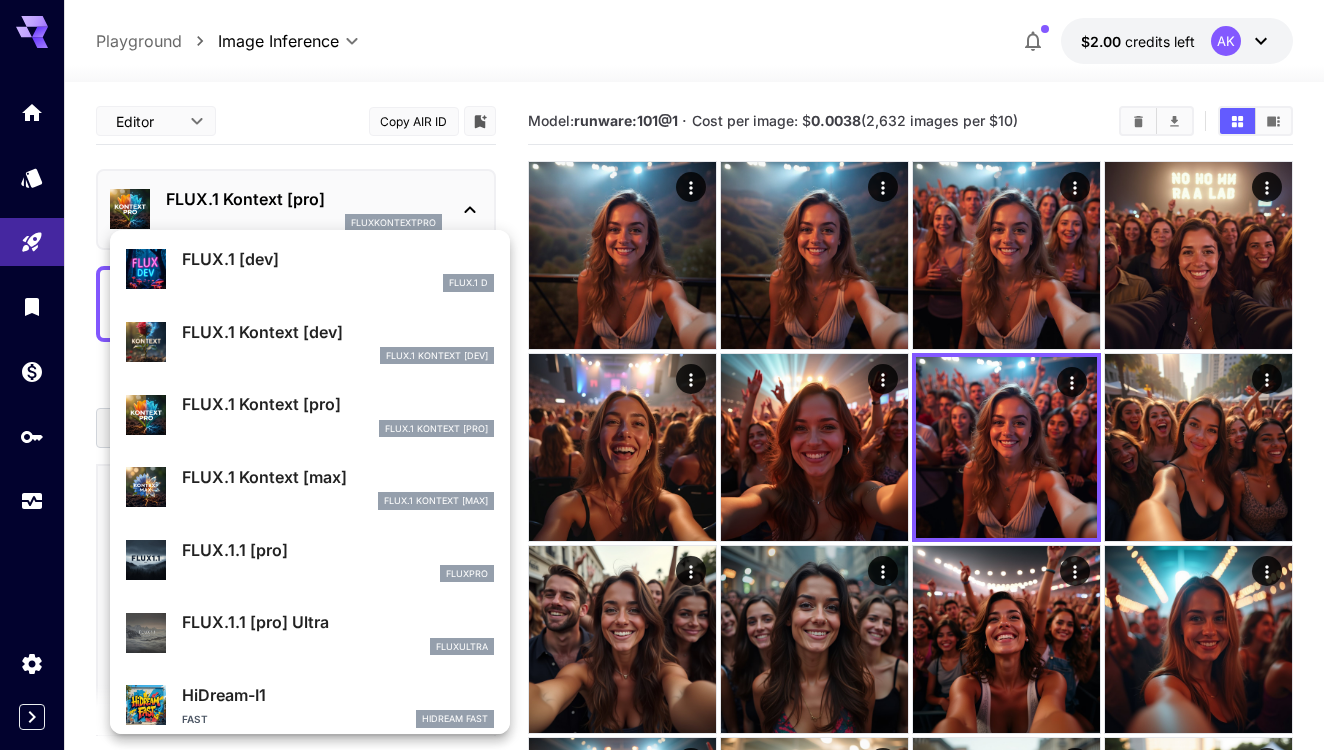 scroll, scrollTop: 158, scrollLeft: 0, axis: vertical 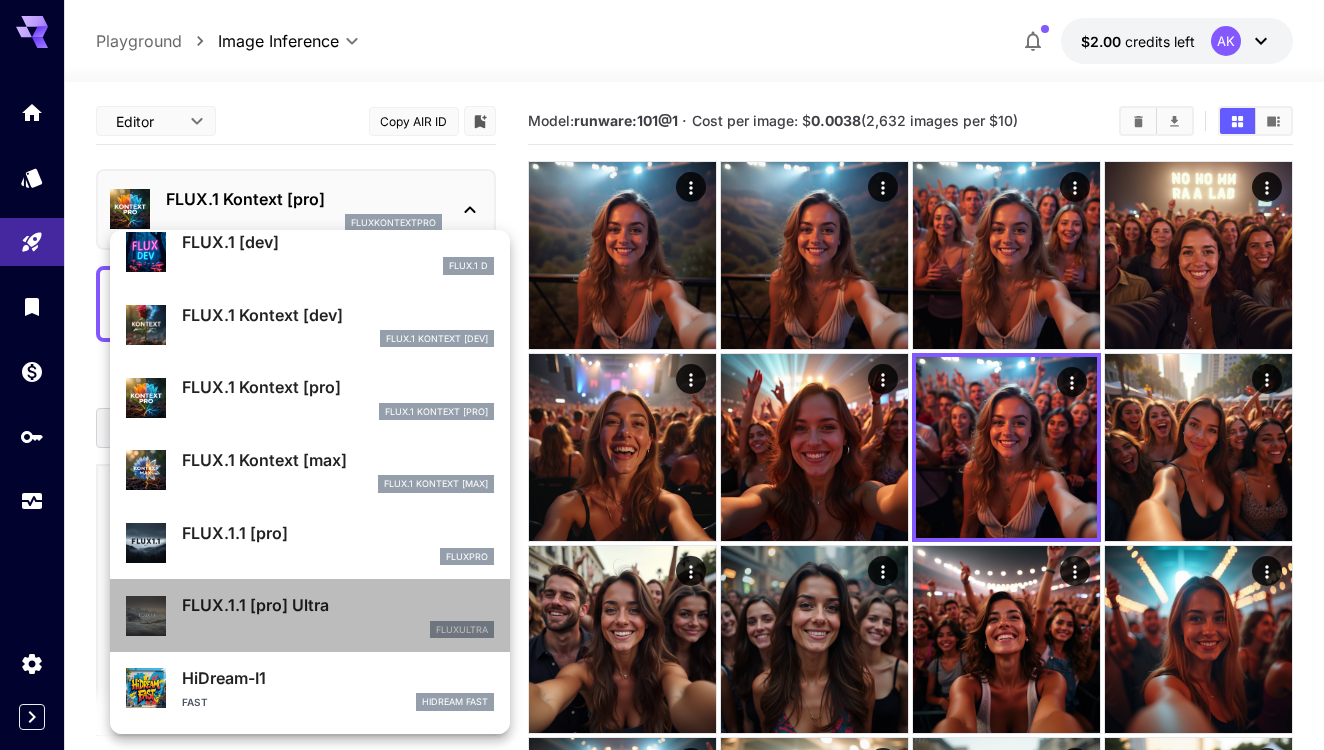 click on "FLUX.1.1 [pro] Ultra" at bounding box center (338, 605) 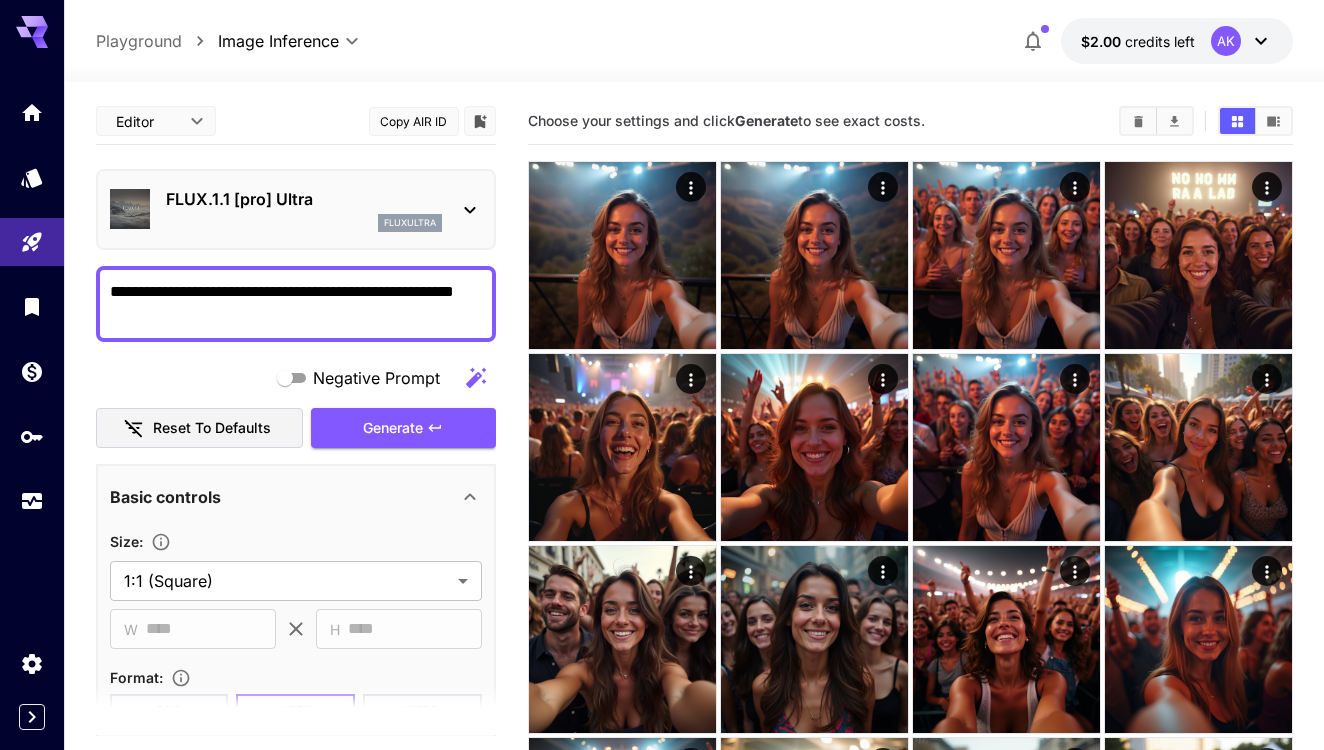 click on "fluxultra" at bounding box center (304, 223) 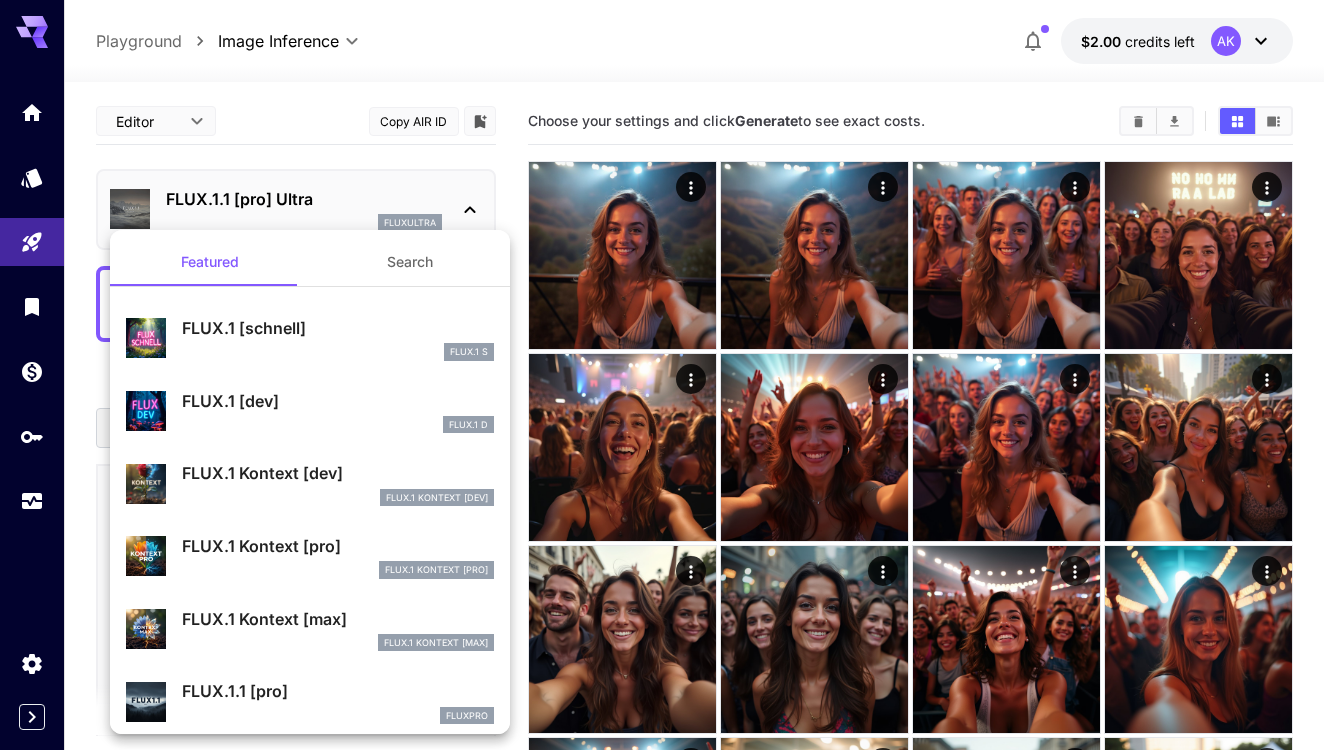 click on "FLUX.1.1 [pro]" at bounding box center (338, 691) 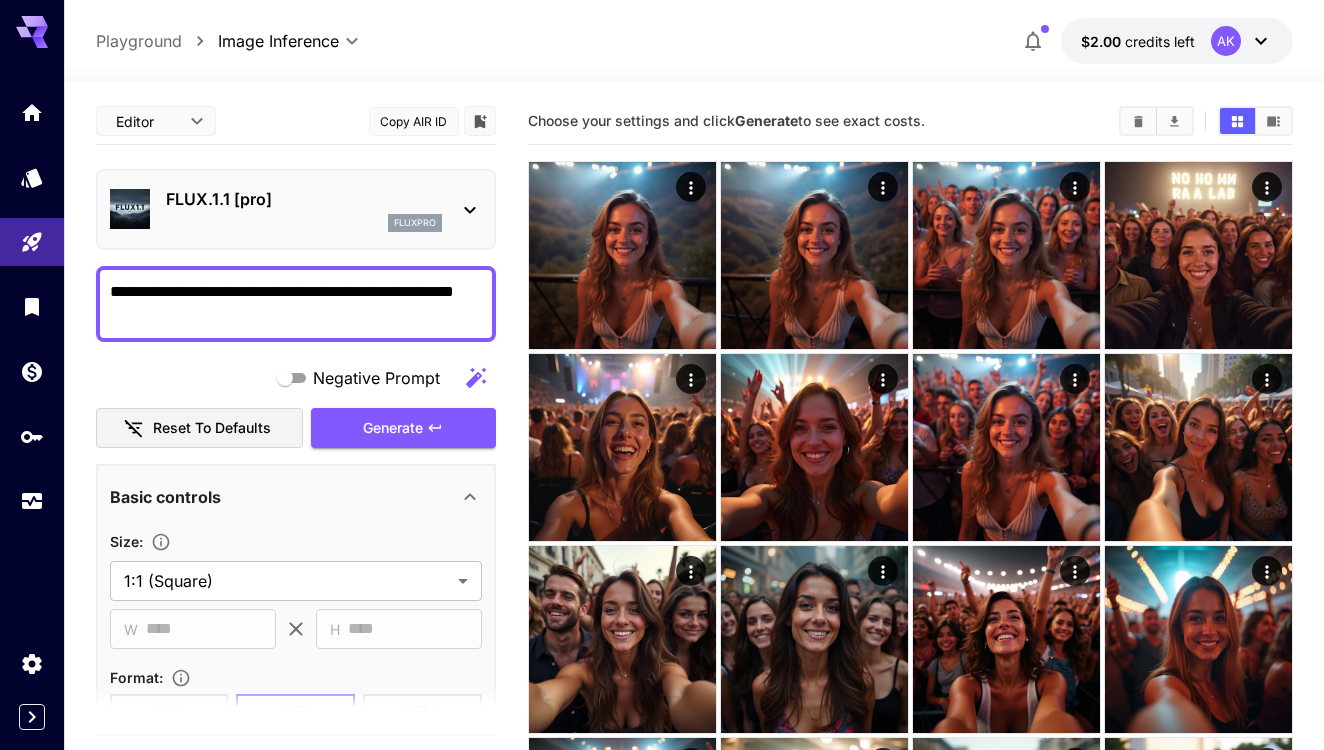 click on "**********" at bounding box center [296, 304] 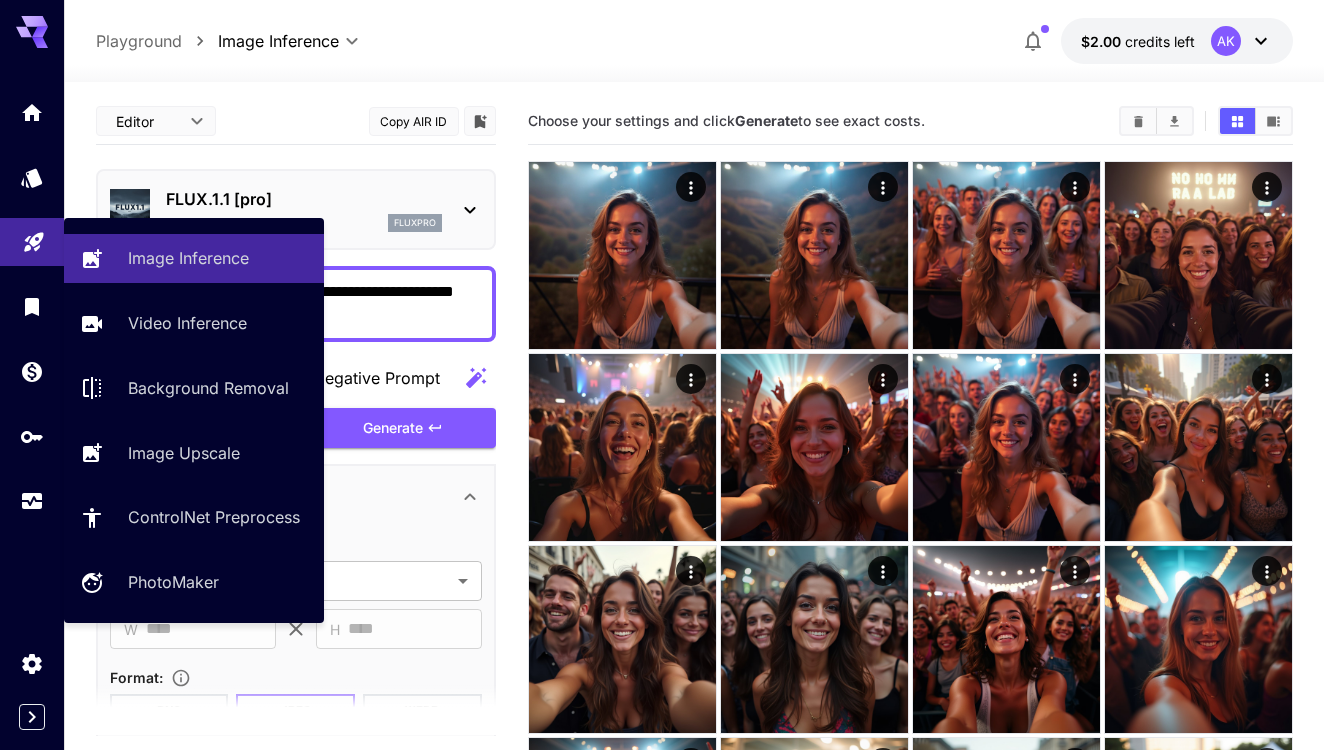 drag, startPoint x: 228, startPoint y: 323, endPoint x: 56, endPoint y: 261, distance: 182.83325 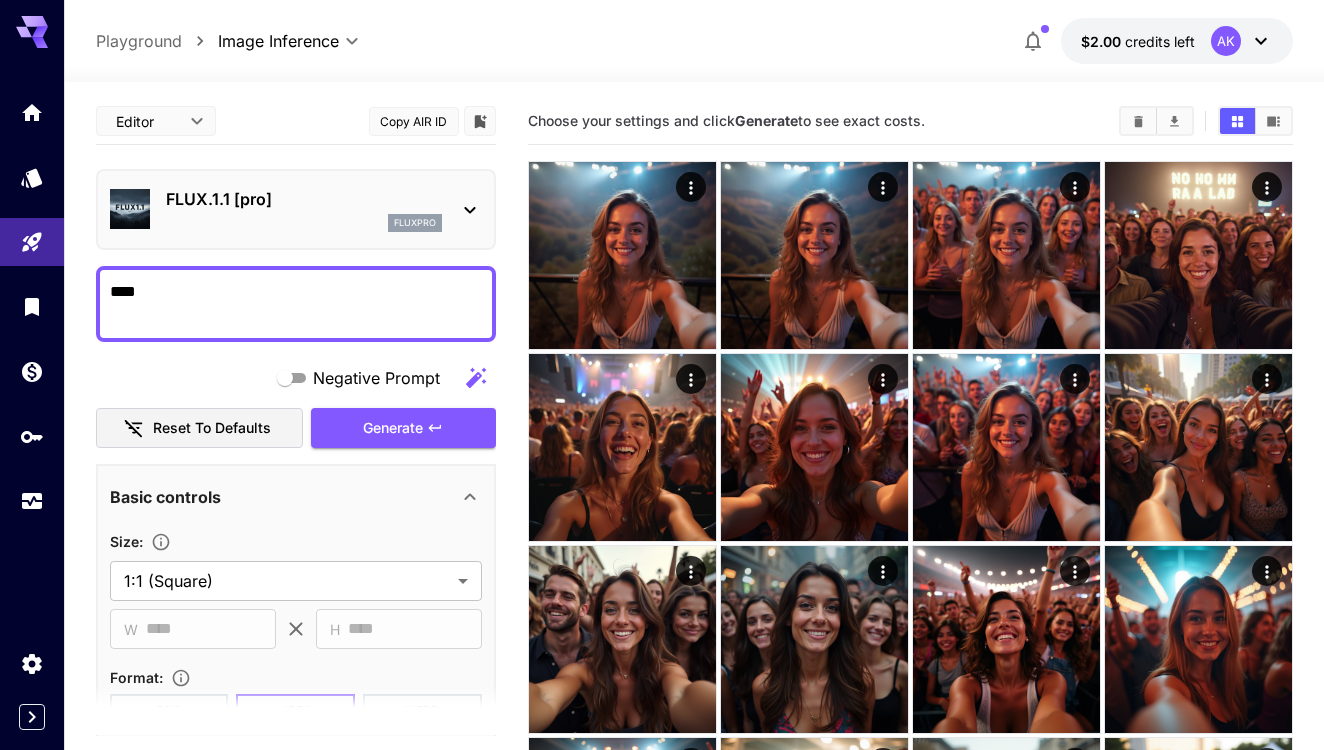 click on "****" at bounding box center (296, 304) 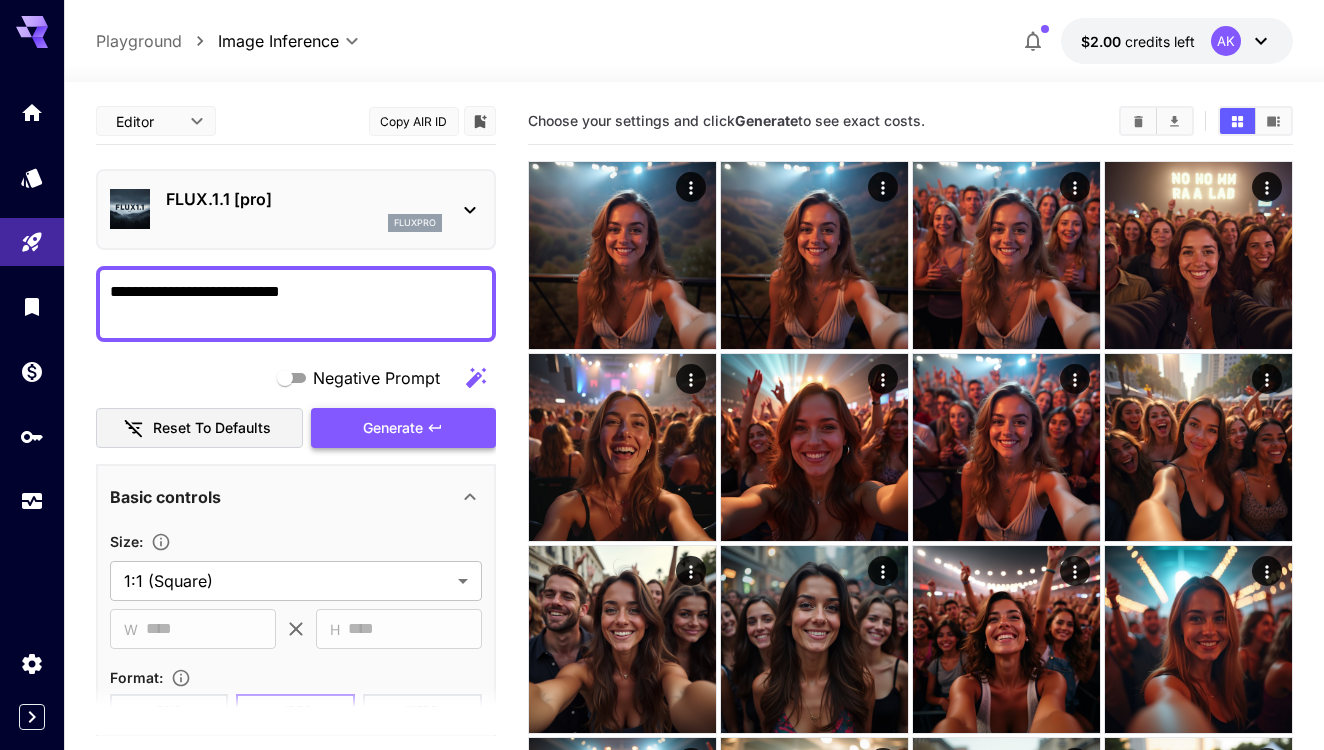 scroll, scrollTop: 0, scrollLeft: 0, axis: both 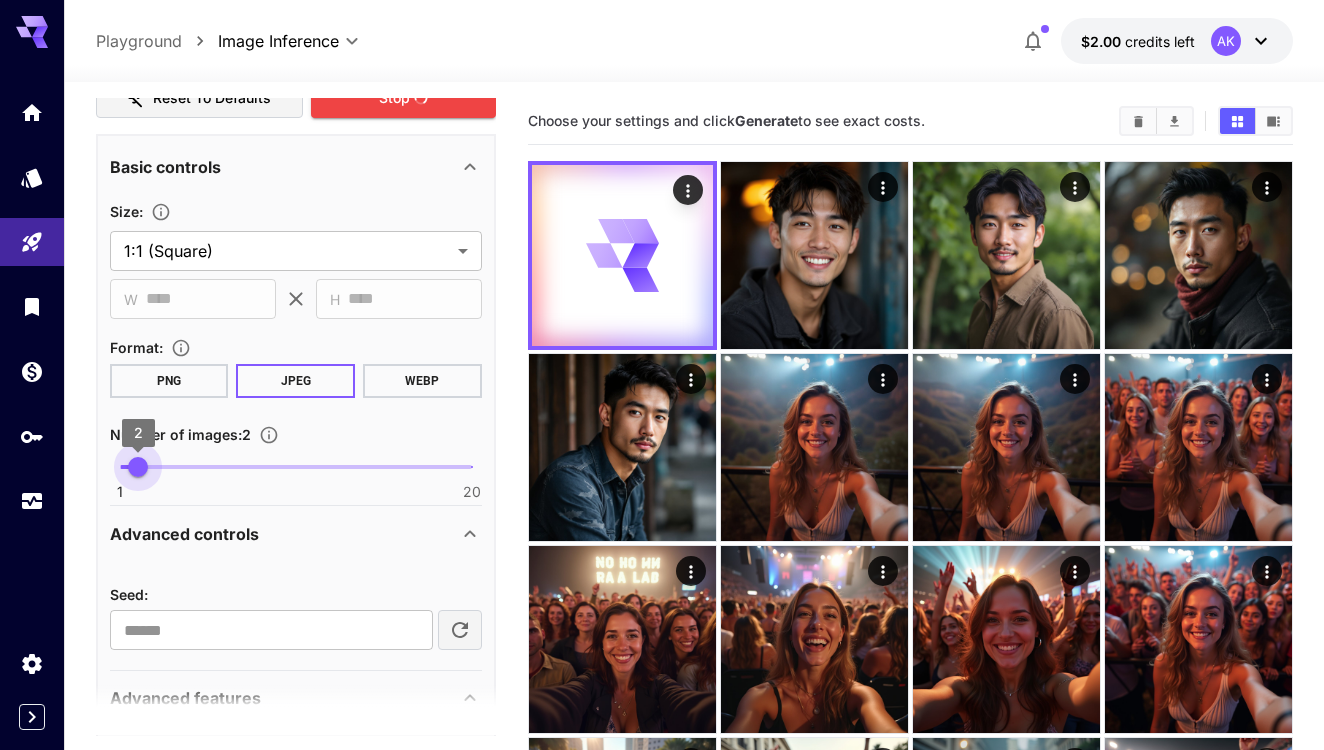 type on "*" 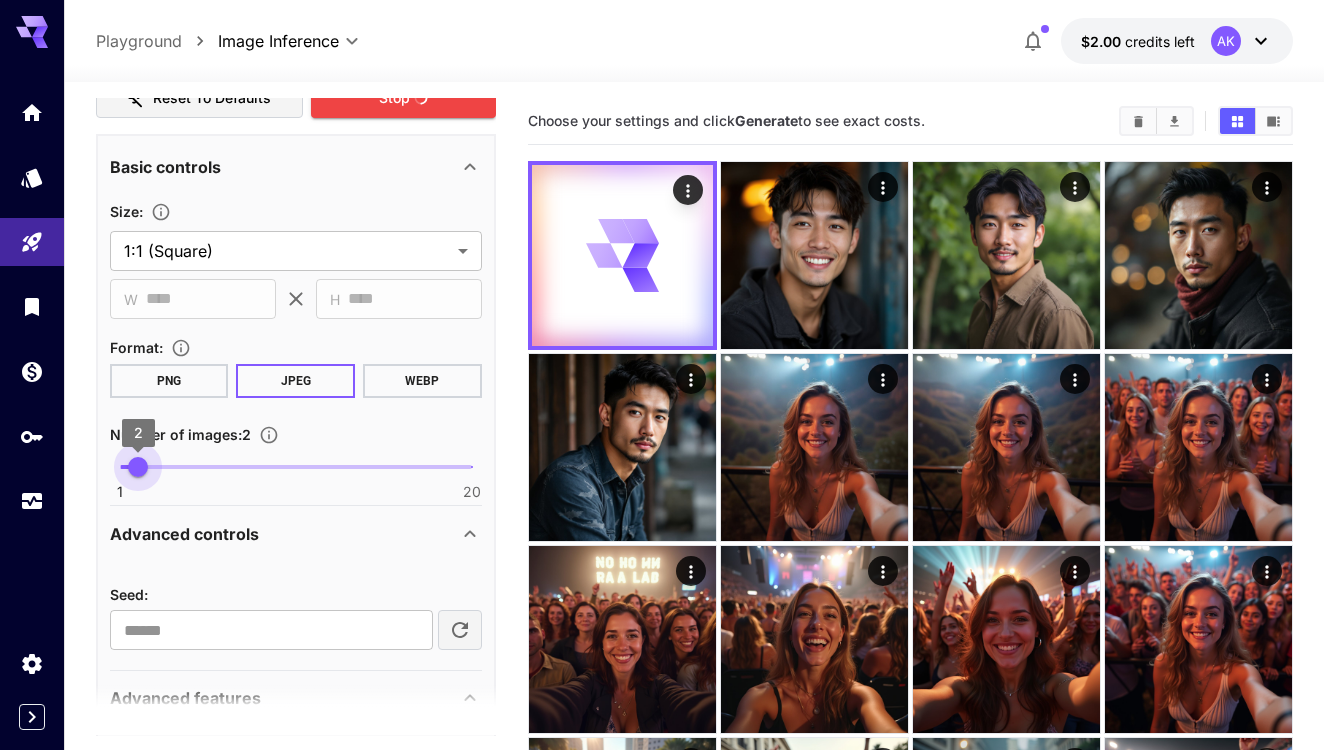 drag, startPoint x: 192, startPoint y: 466, endPoint x: 84, endPoint y: 466, distance: 108 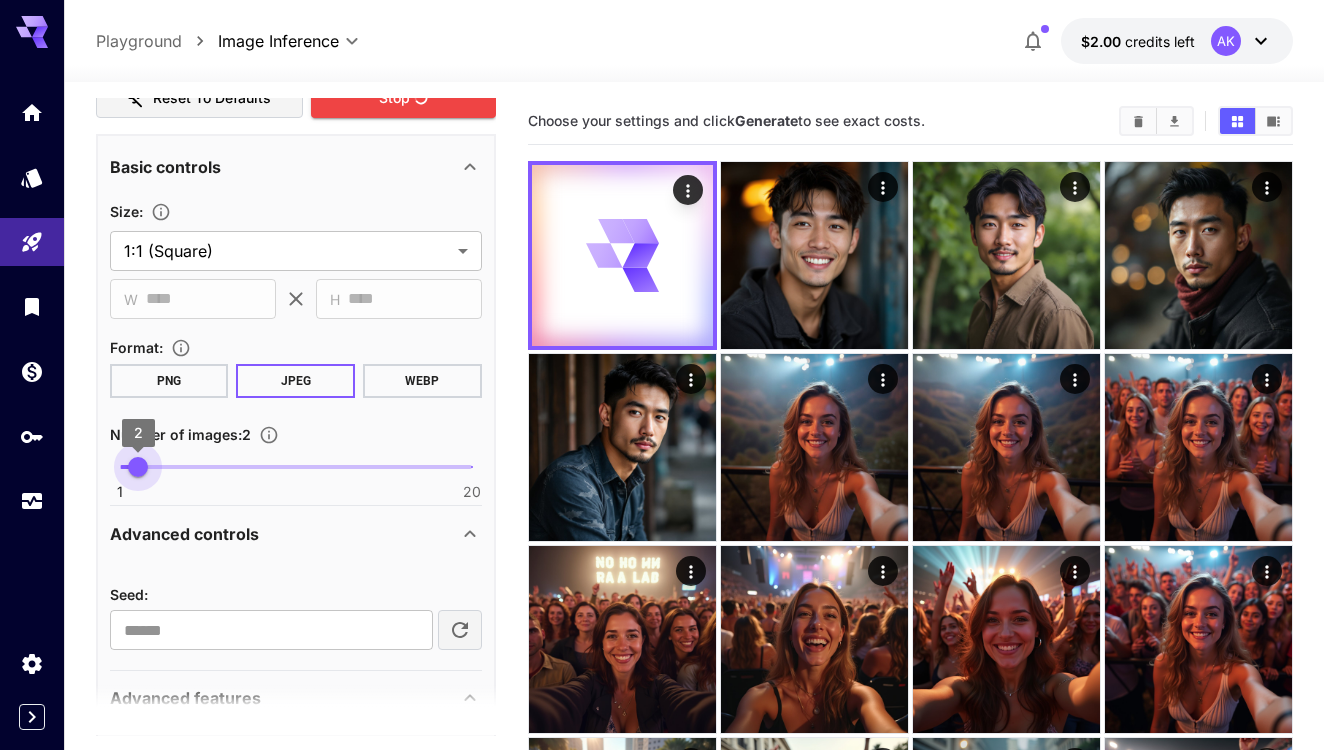 click on "**********" at bounding box center [694, 1014] 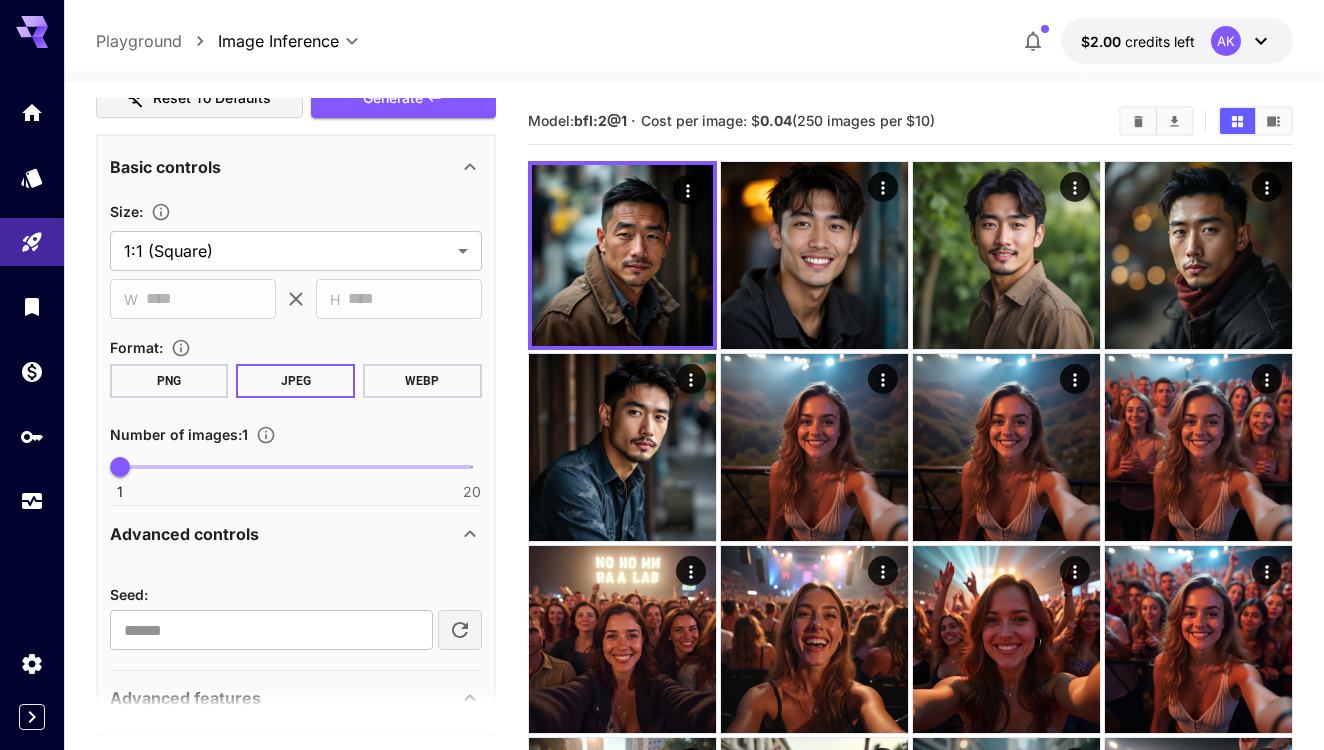scroll, scrollTop: 0, scrollLeft: 0, axis: both 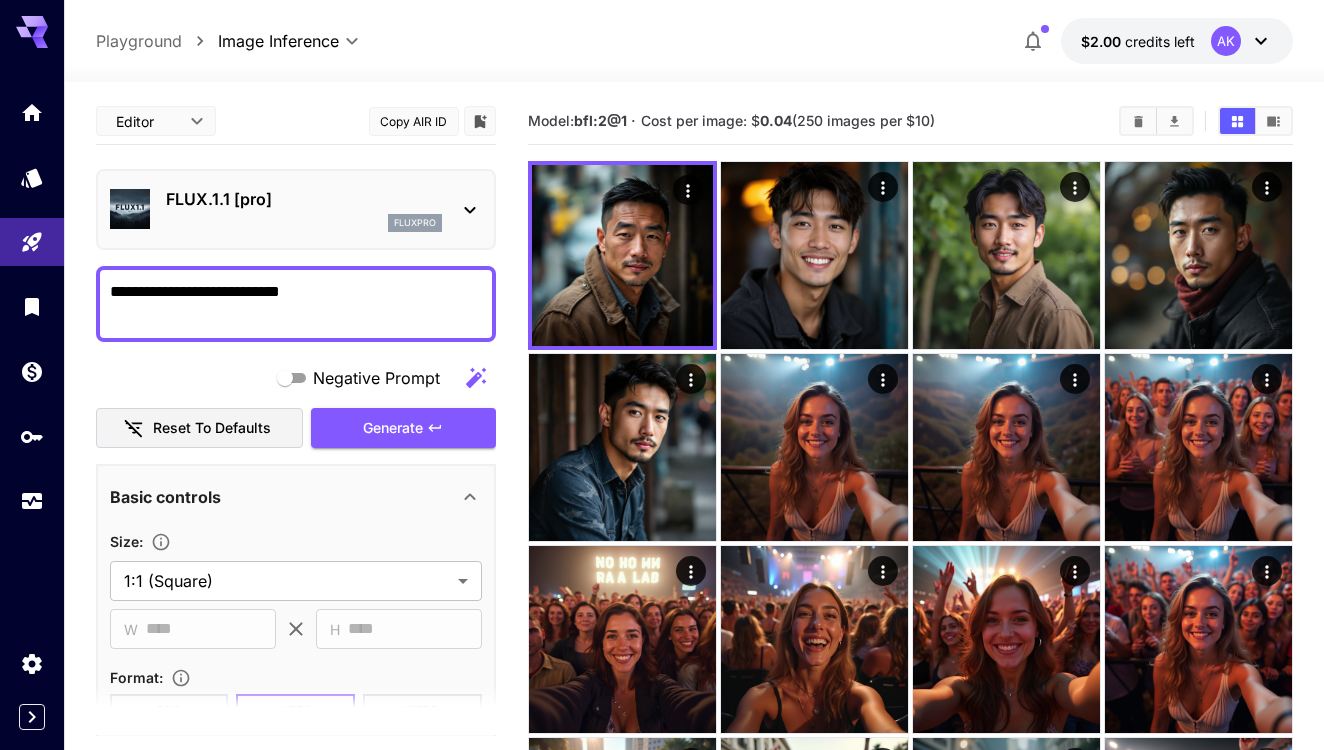 click on "**********" at bounding box center (296, 304) 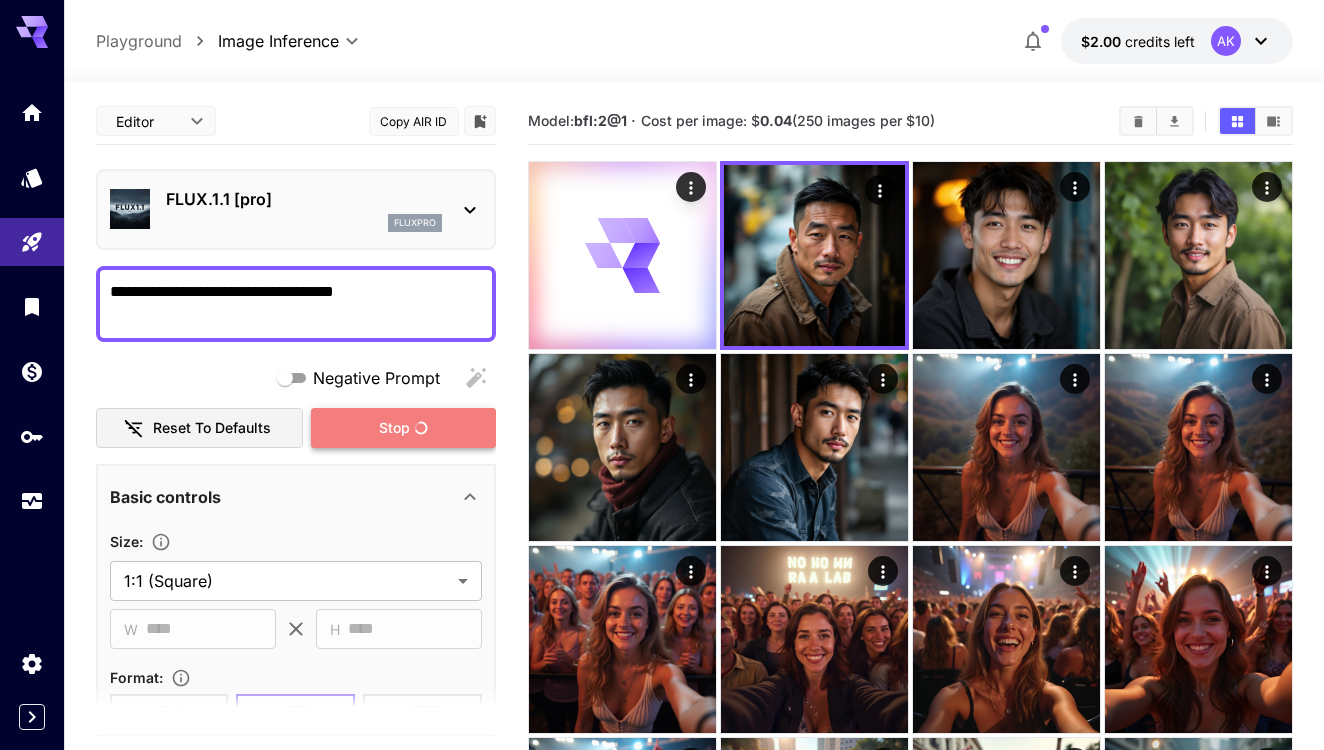 click on "Stop" at bounding box center [403, 428] 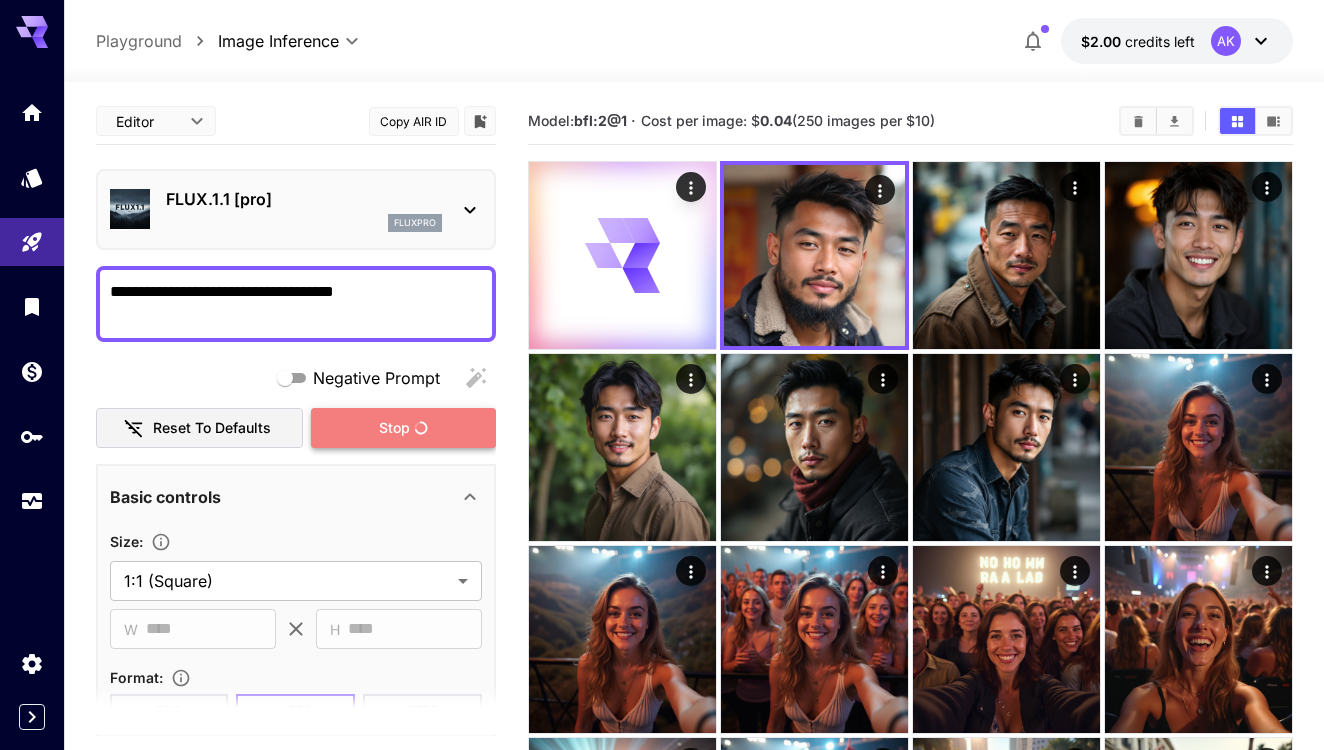 click on "Stop" at bounding box center [403, 428] 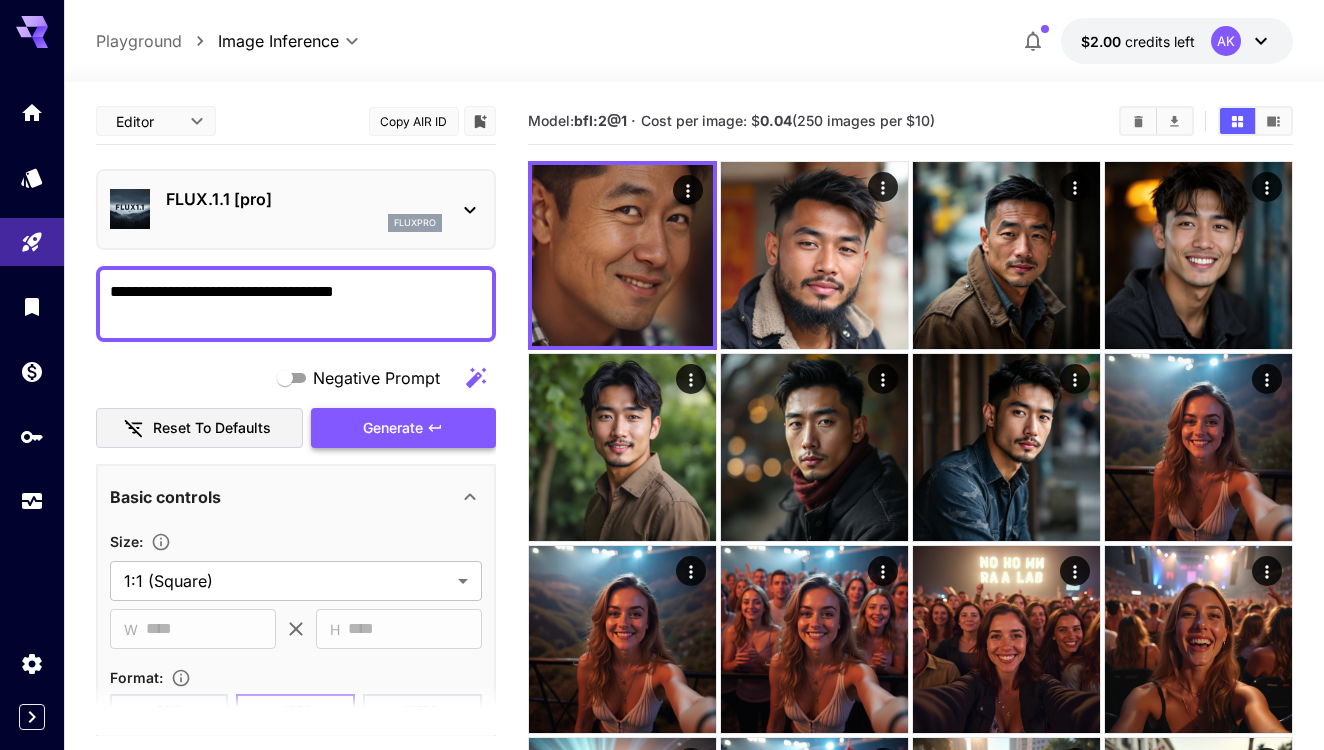 click on "Generate" at bounding box center [403, 428] 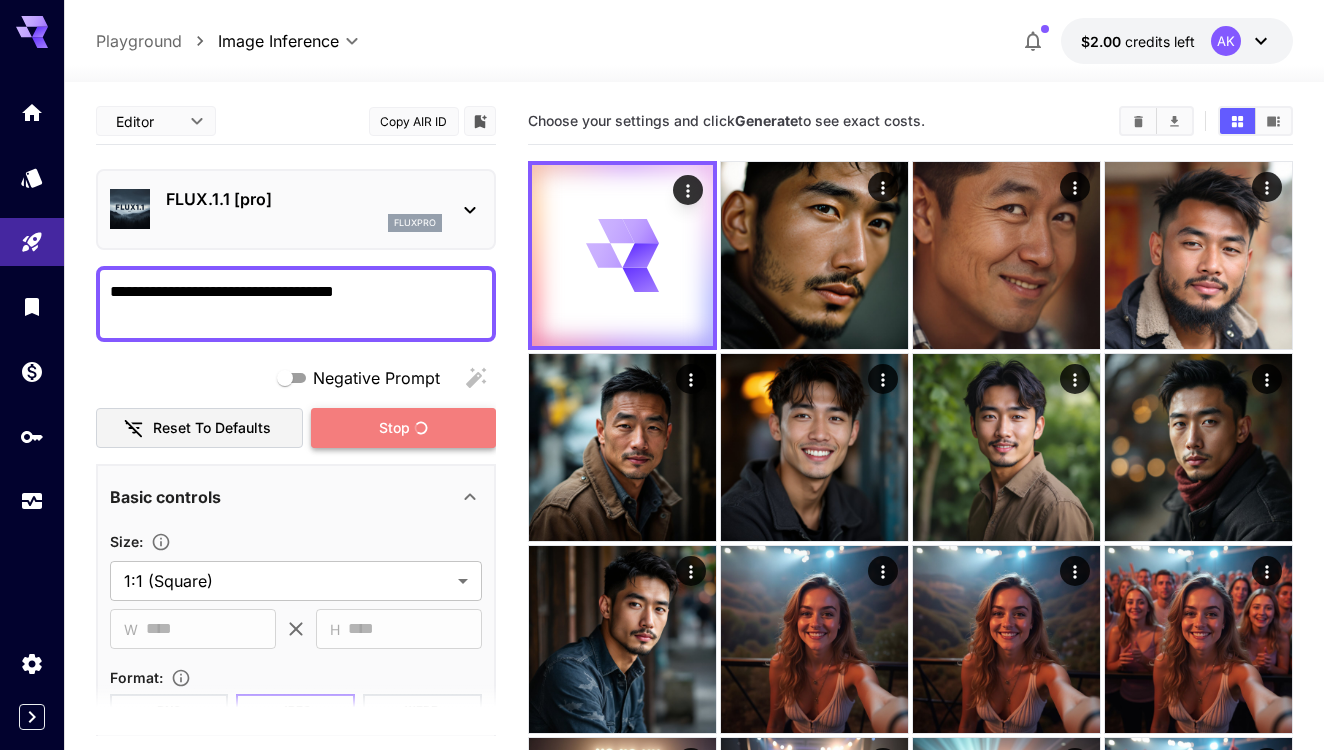 click on "Stop" at bounding box center (403, 428) 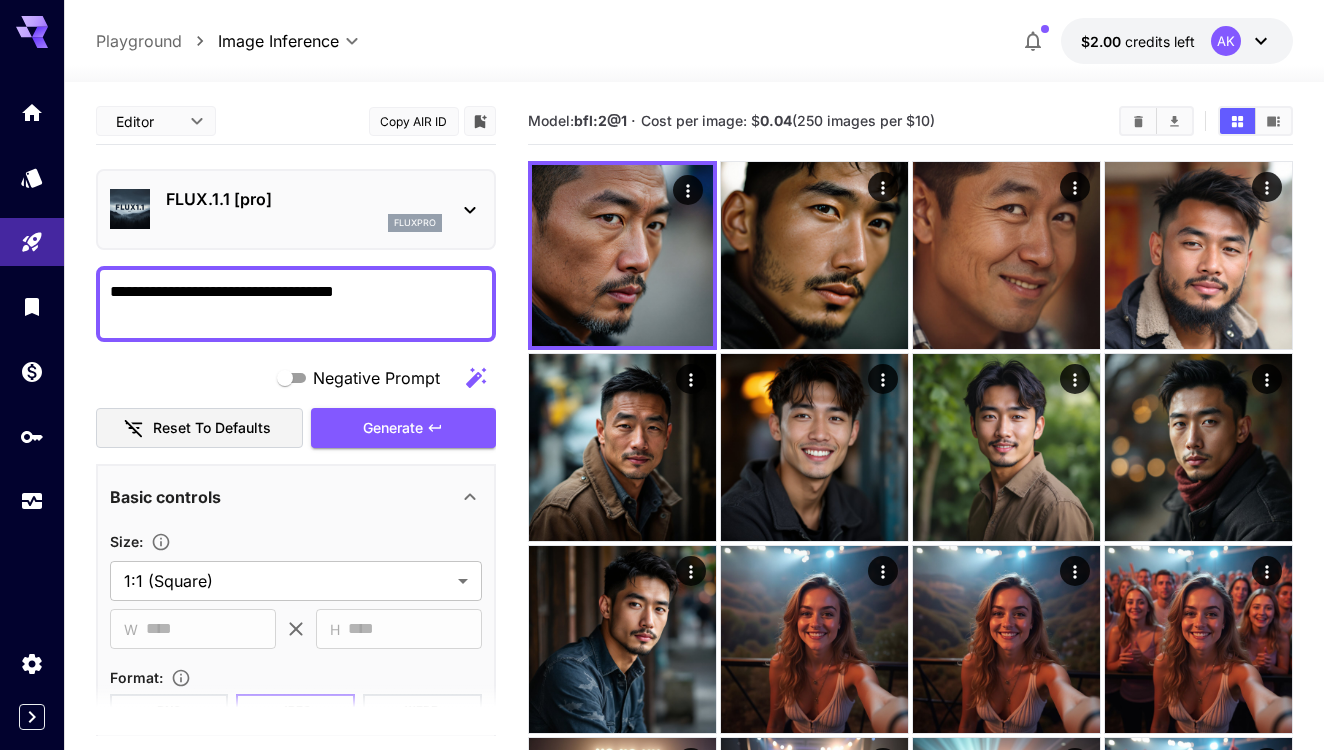 click on "**********" at bounding box center (296, 304) 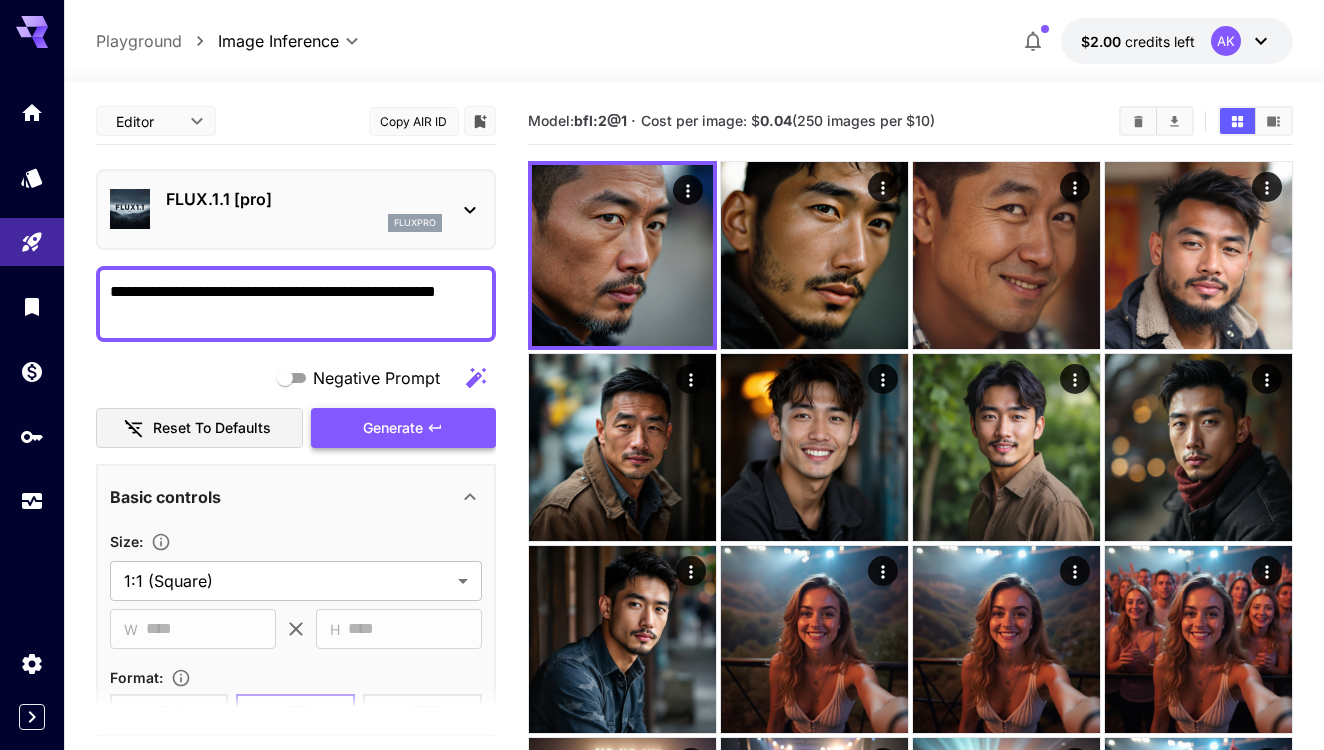 click on "Generate" at bounding box center (403, 428) 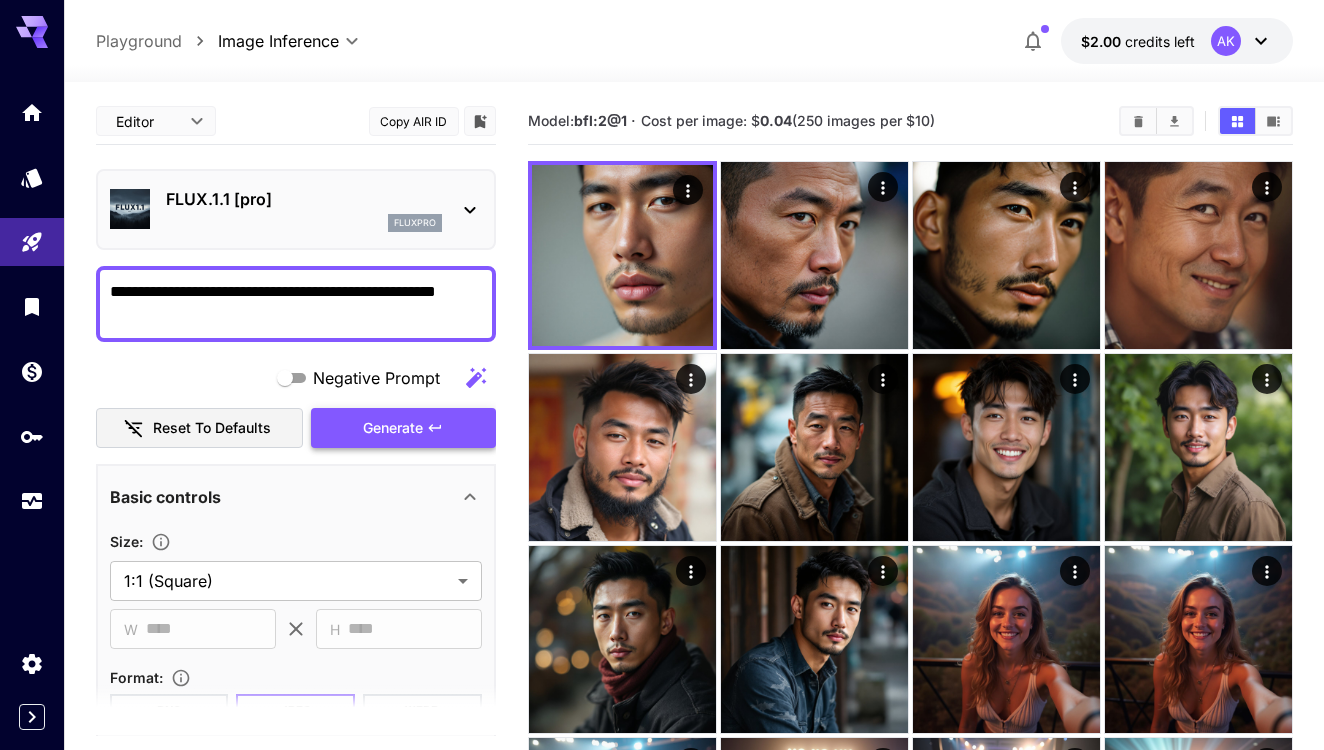 click on "Generate" at bounding box center [403, 428] 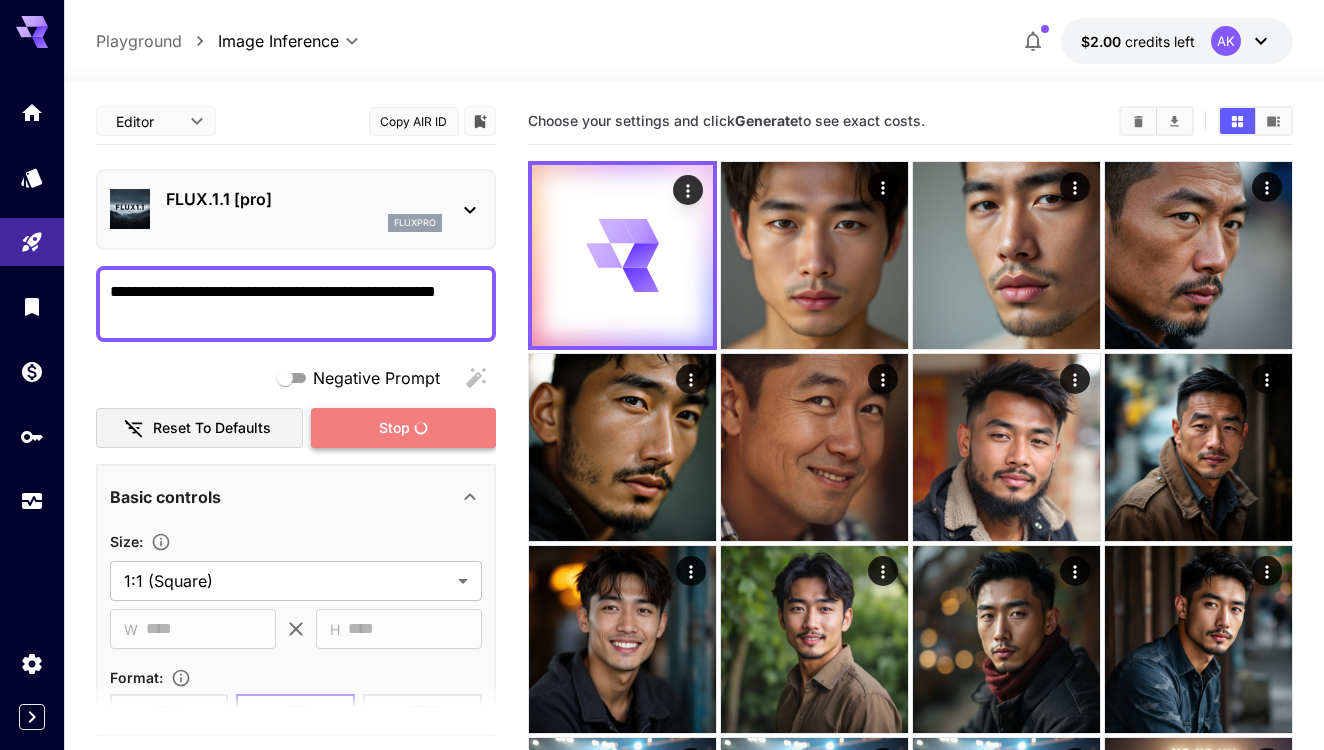 click on "Stop" at bounding box center [403, 428] 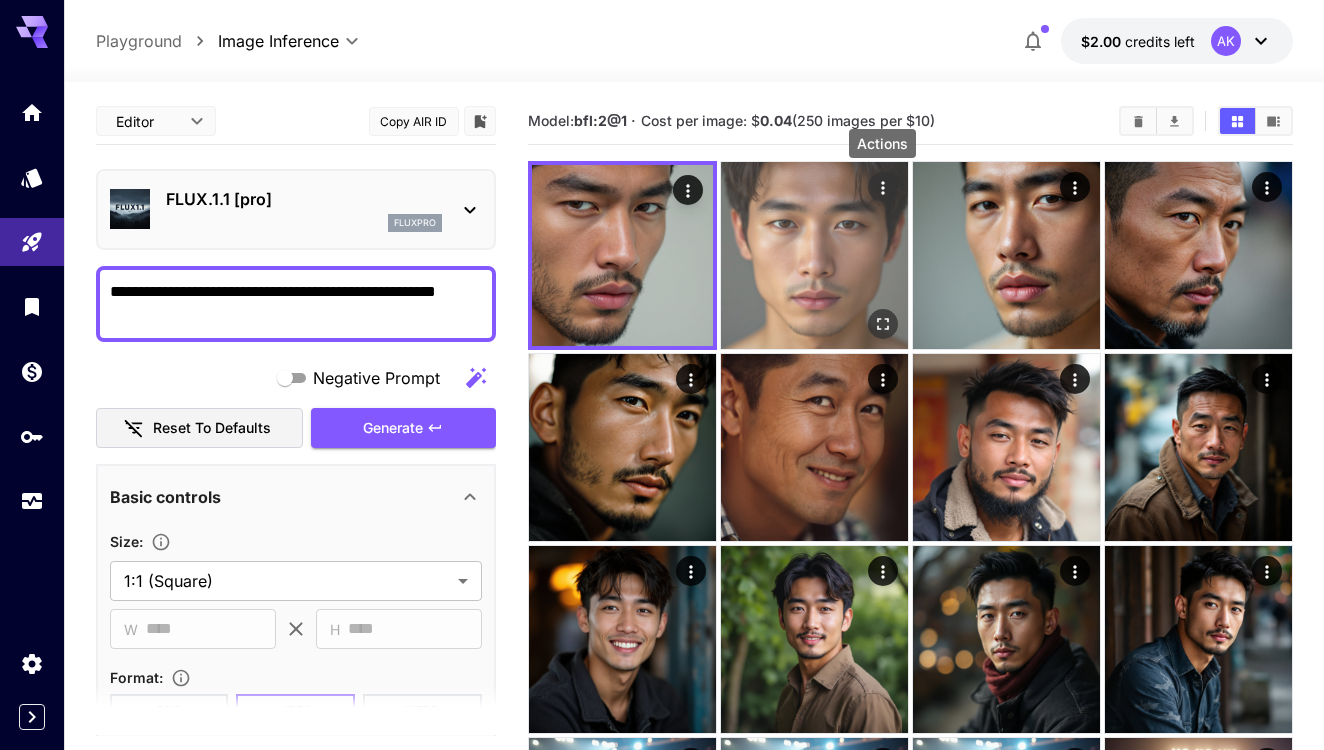 click 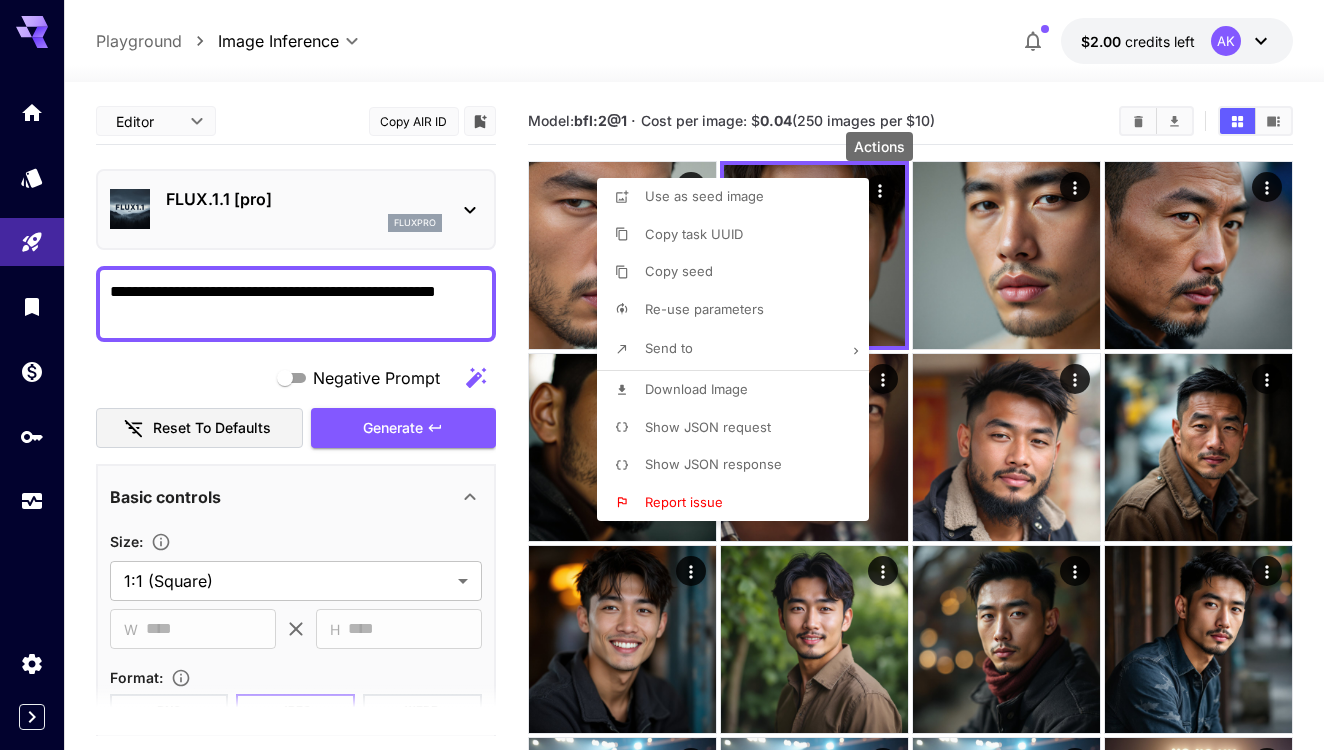 click on "Download Image" at bounding box center (696, 389) 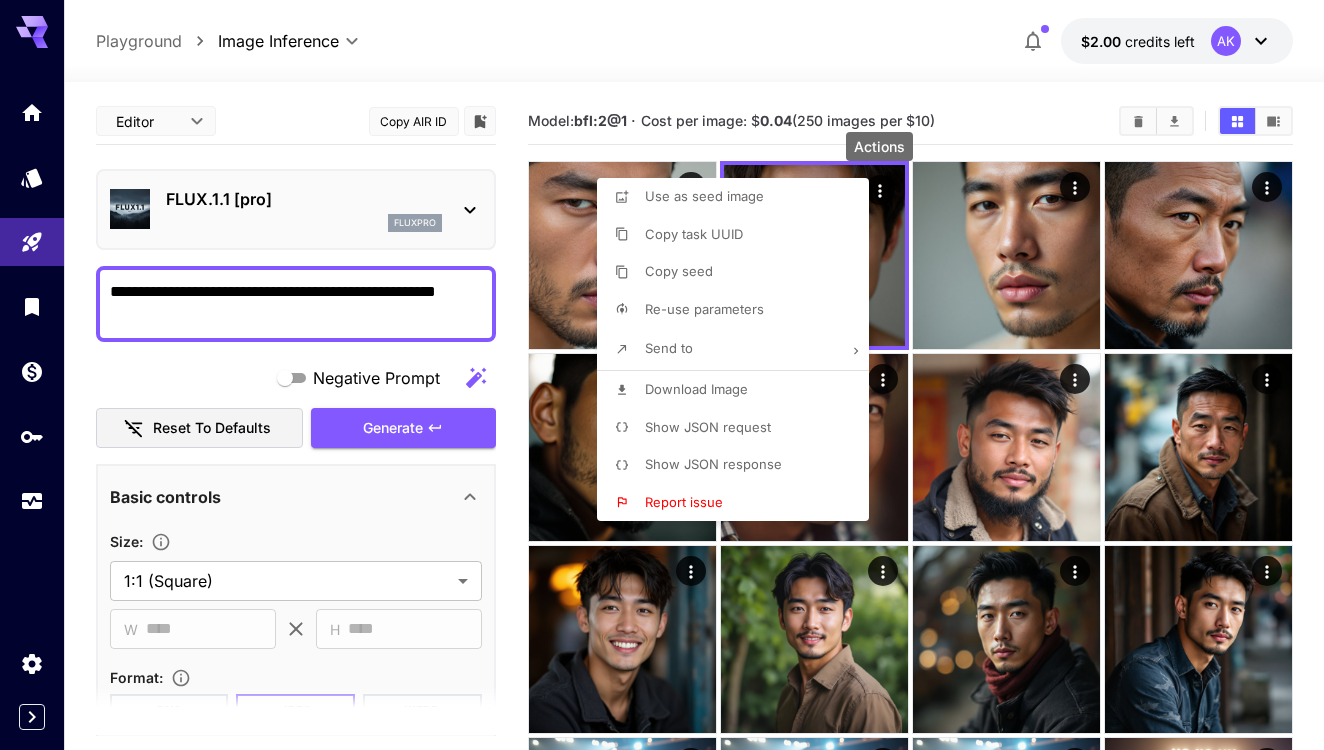 drag, startPoint x: 463, startPoint y: 352, endPoint x: 447, endPoint y: 370, distance: 24.083189 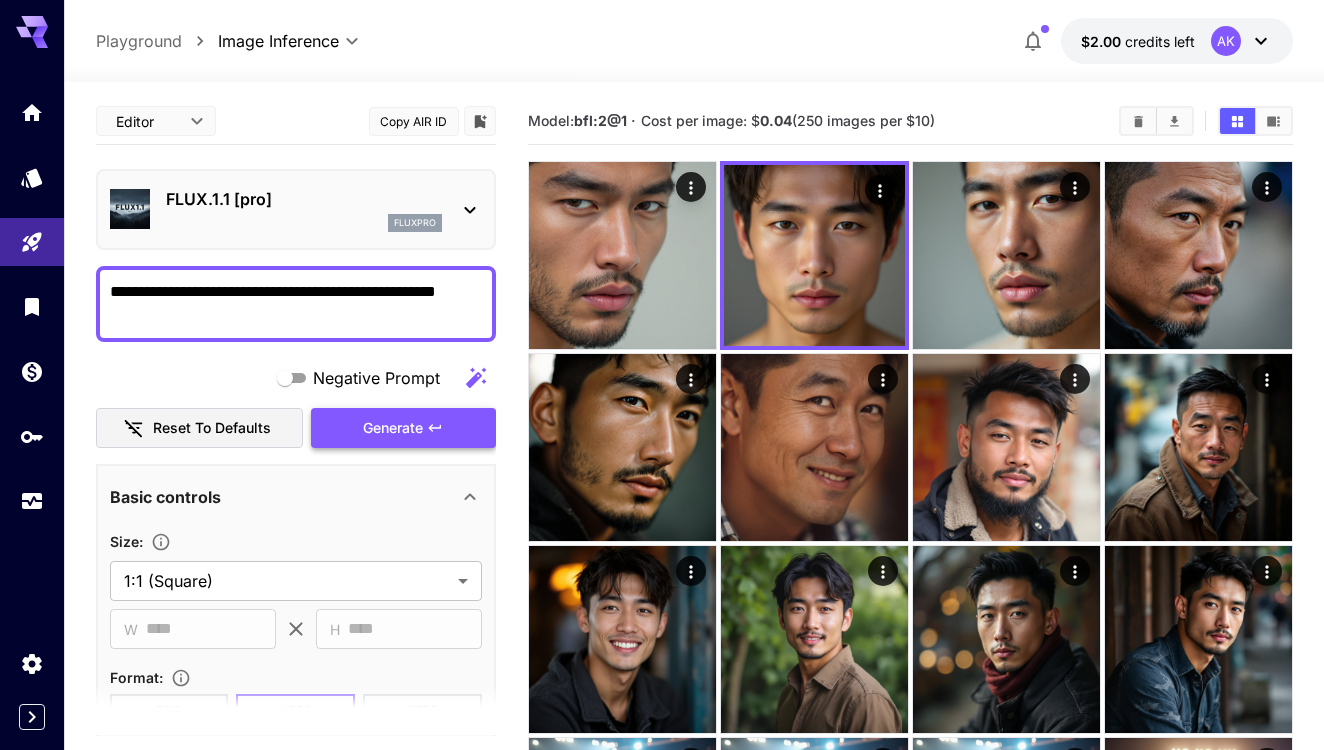 click on "Generate" at bounding box center (403, 428) 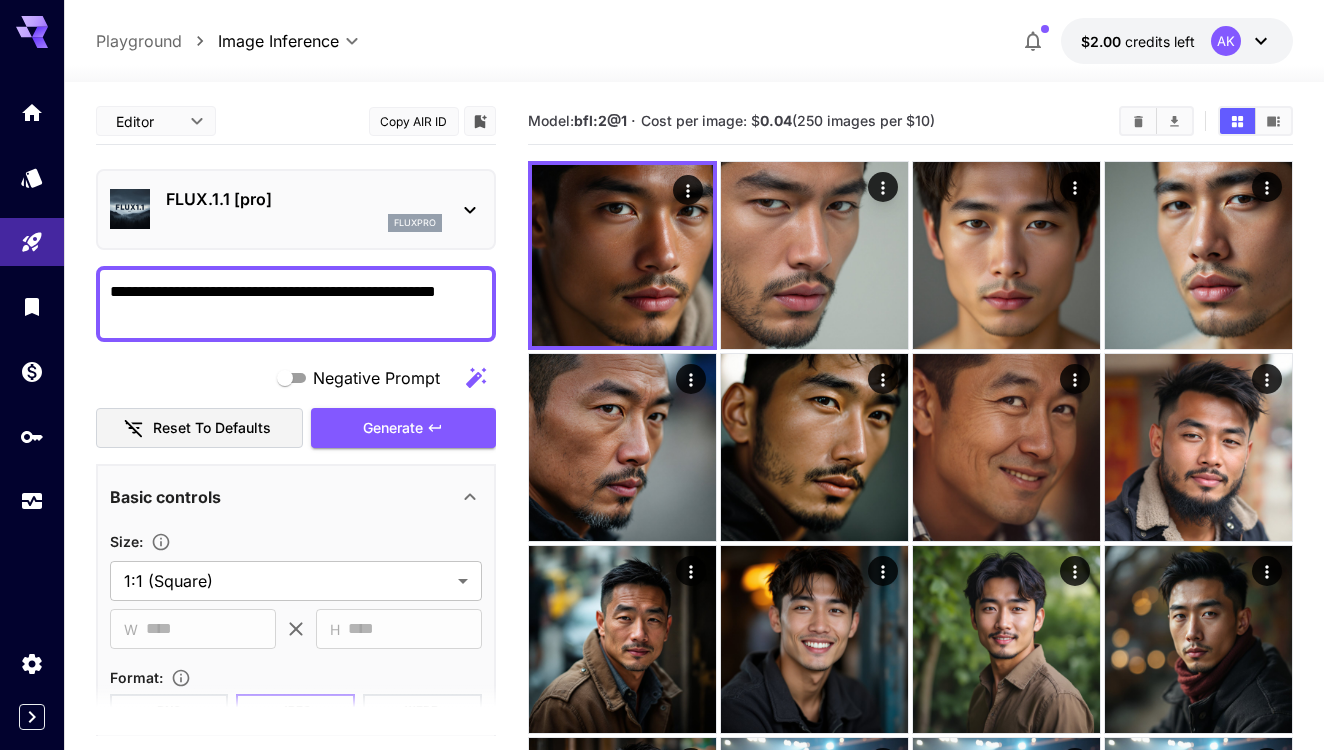 drag, startPoint x: 170, startPoint y: 290, endPoint x: 90, endPoint y: 285, distance: 80.1561 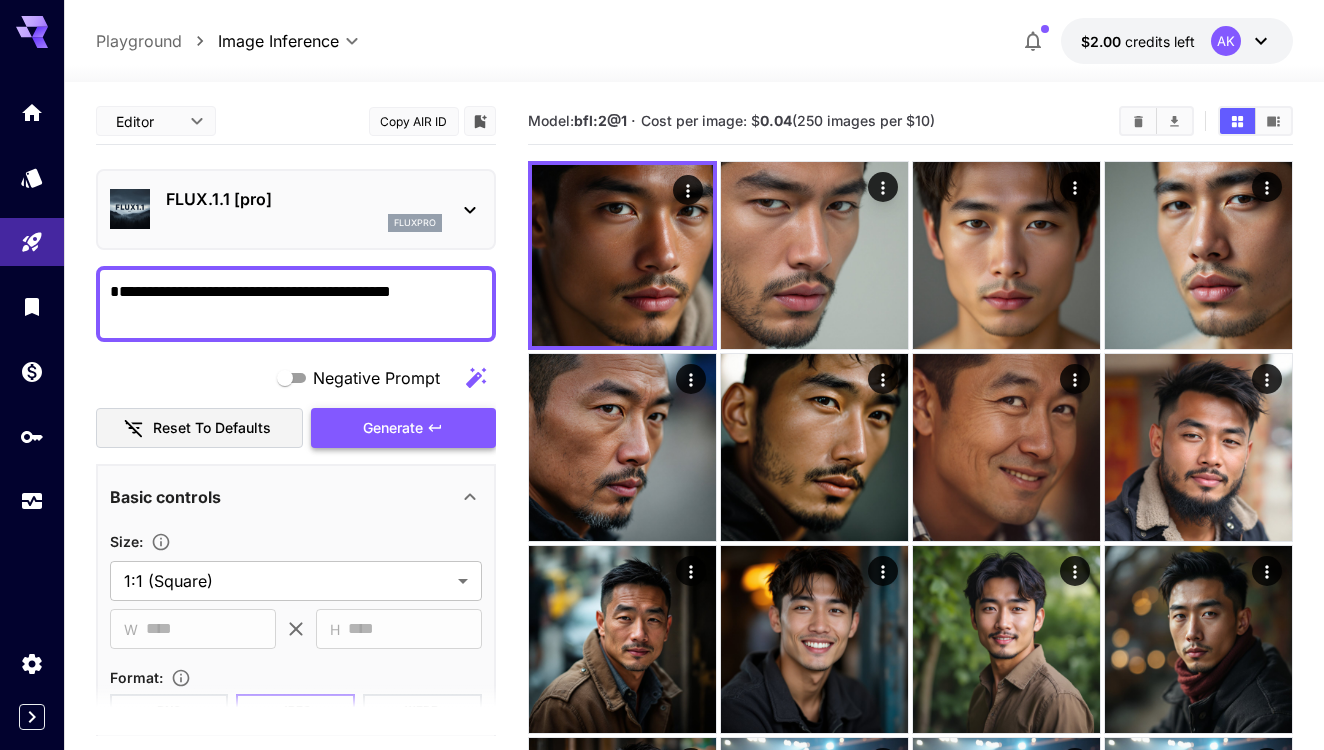 type on "**********" 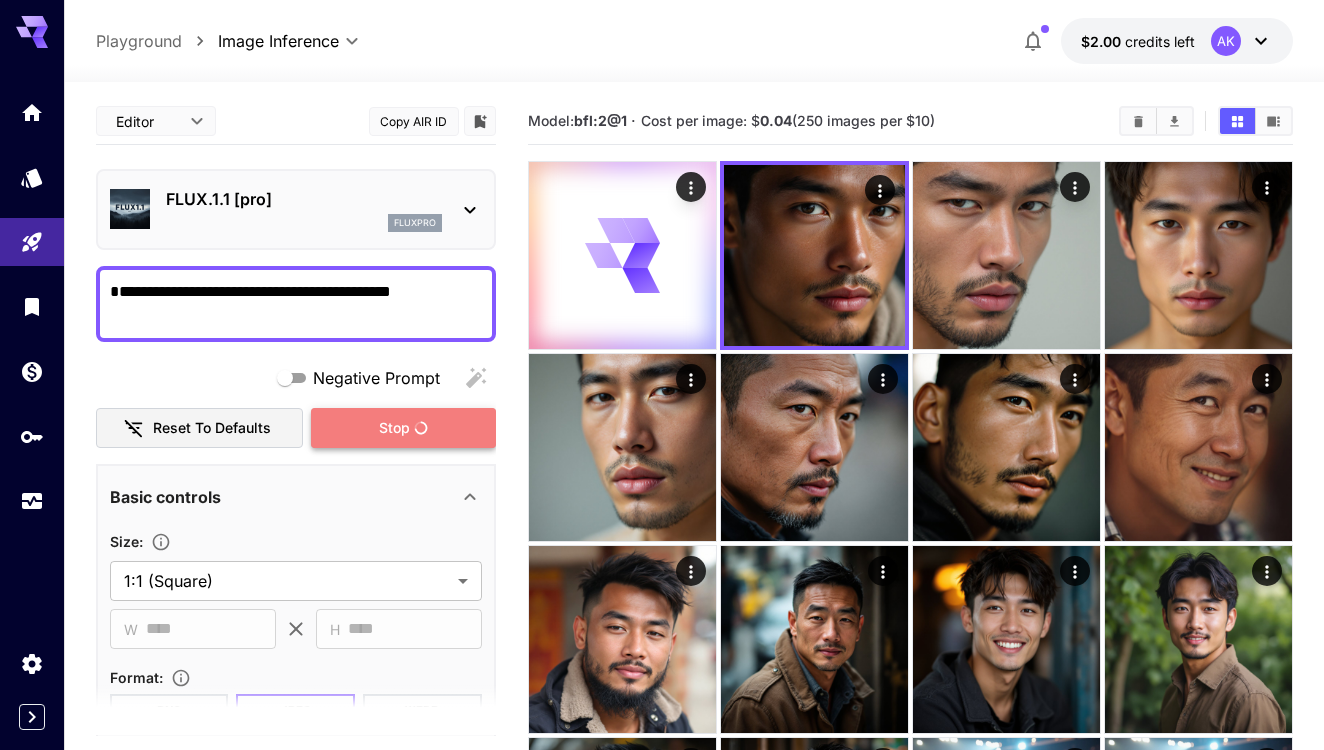 click on "Stop" at bounding box center [394, 428] 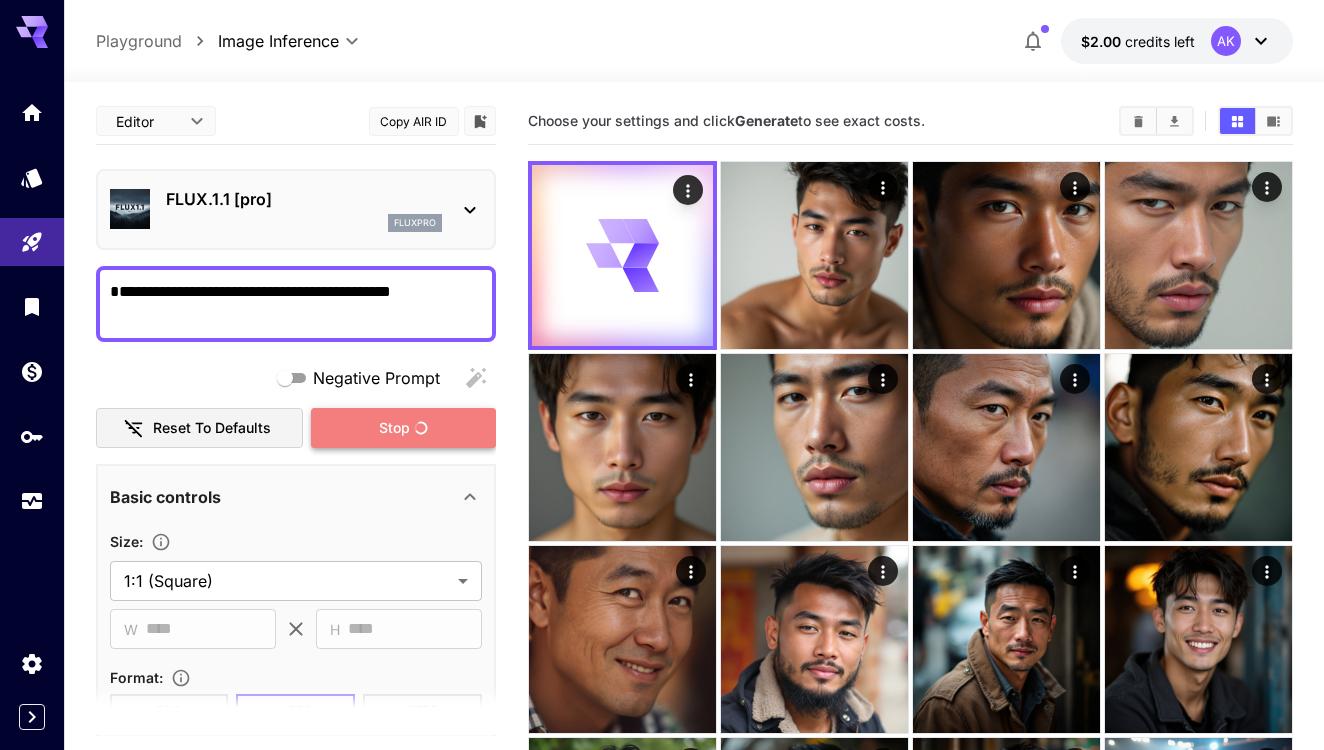click on "Stop" at bounding box center [394, 428] 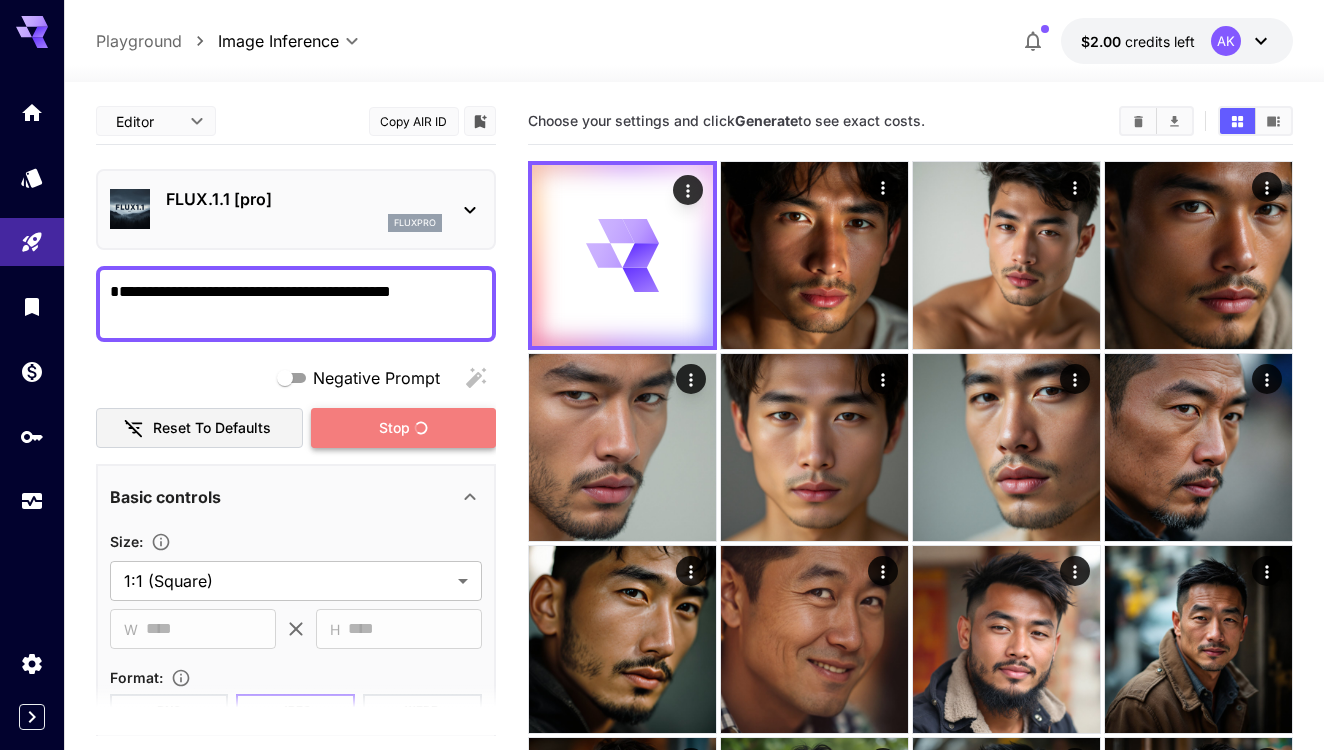 click on "Stop" at bounding box center (394, 428) 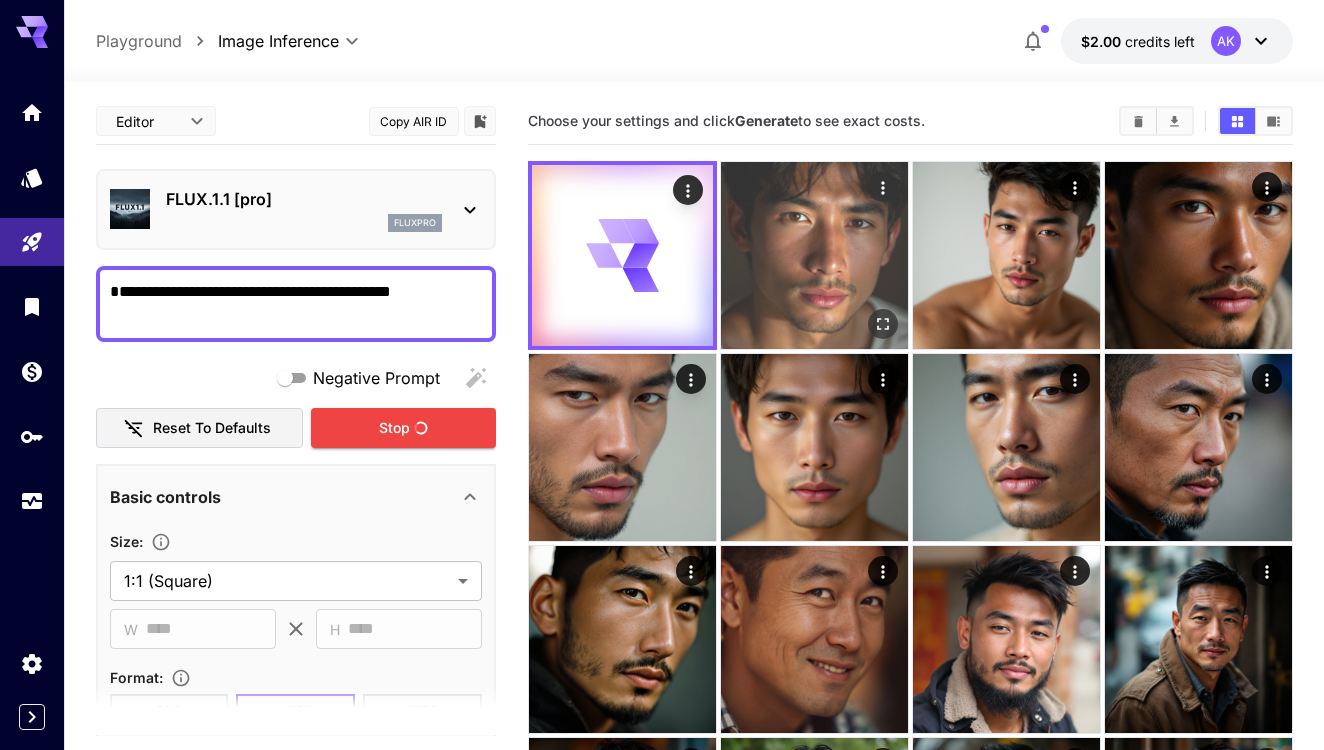 click at bounding box center (814, 255) 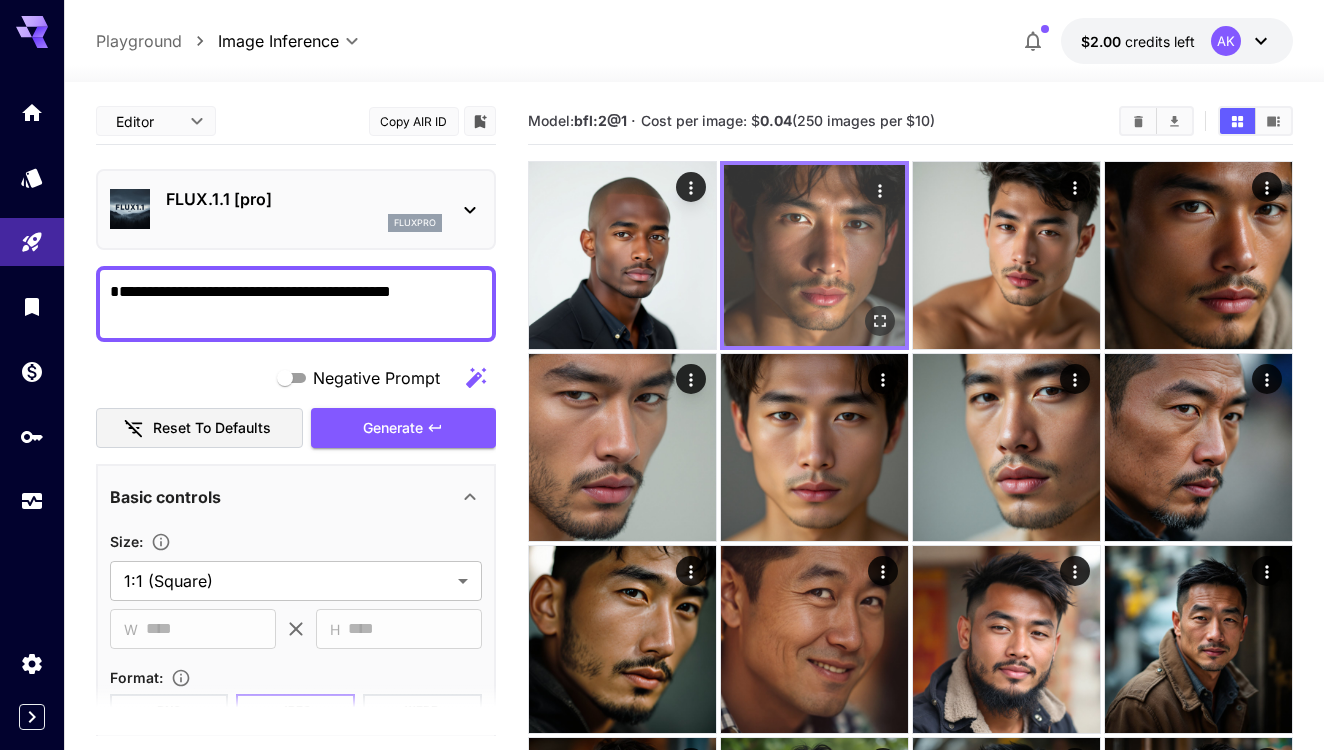 click 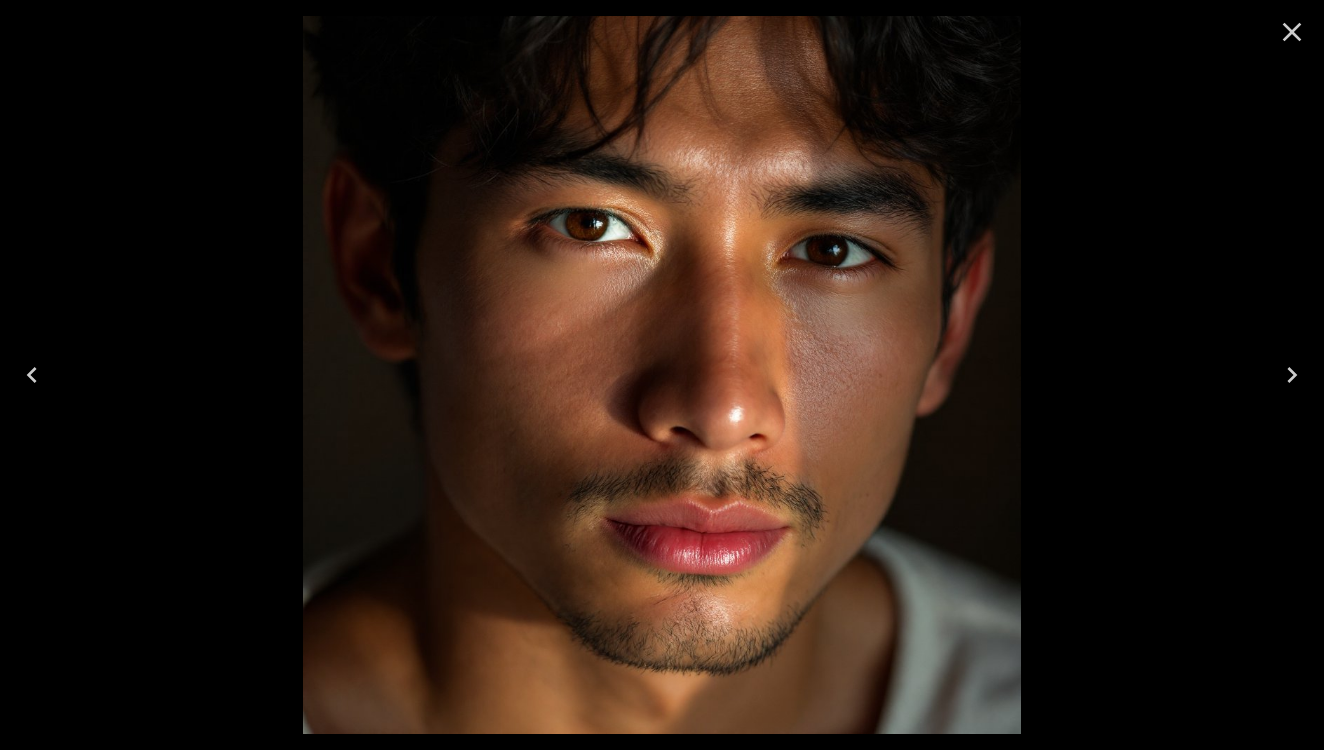 click at bounding box center [662, 375] 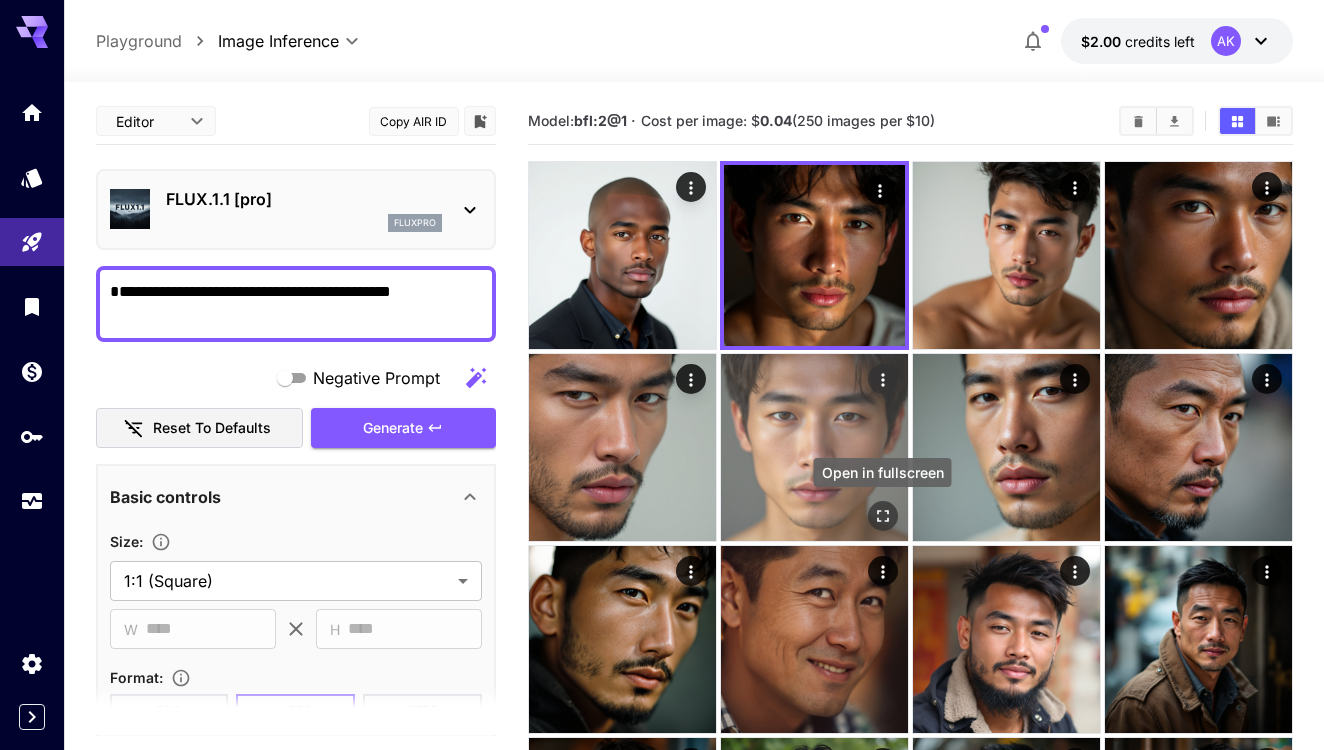 click 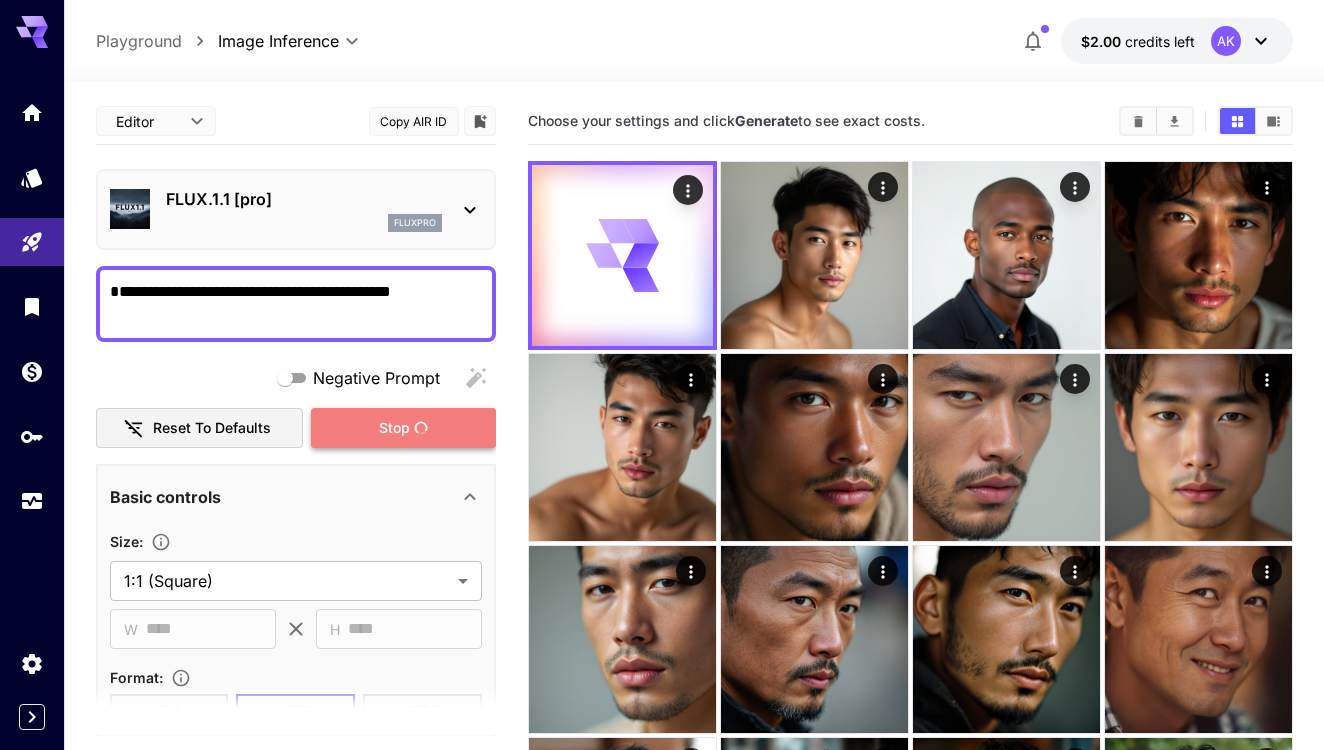 click on "Stop" at bounding box center (403, 428) 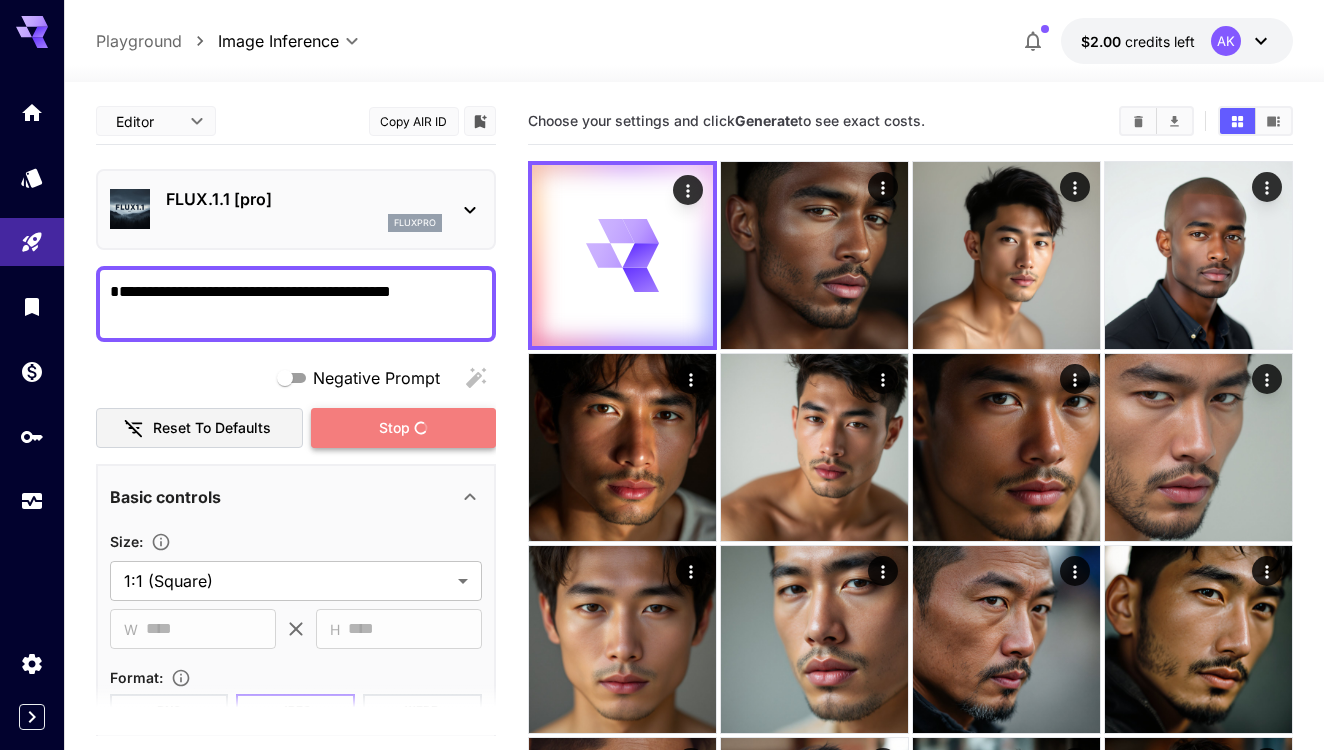 click on "Stop" at bounding box center (403, 428) 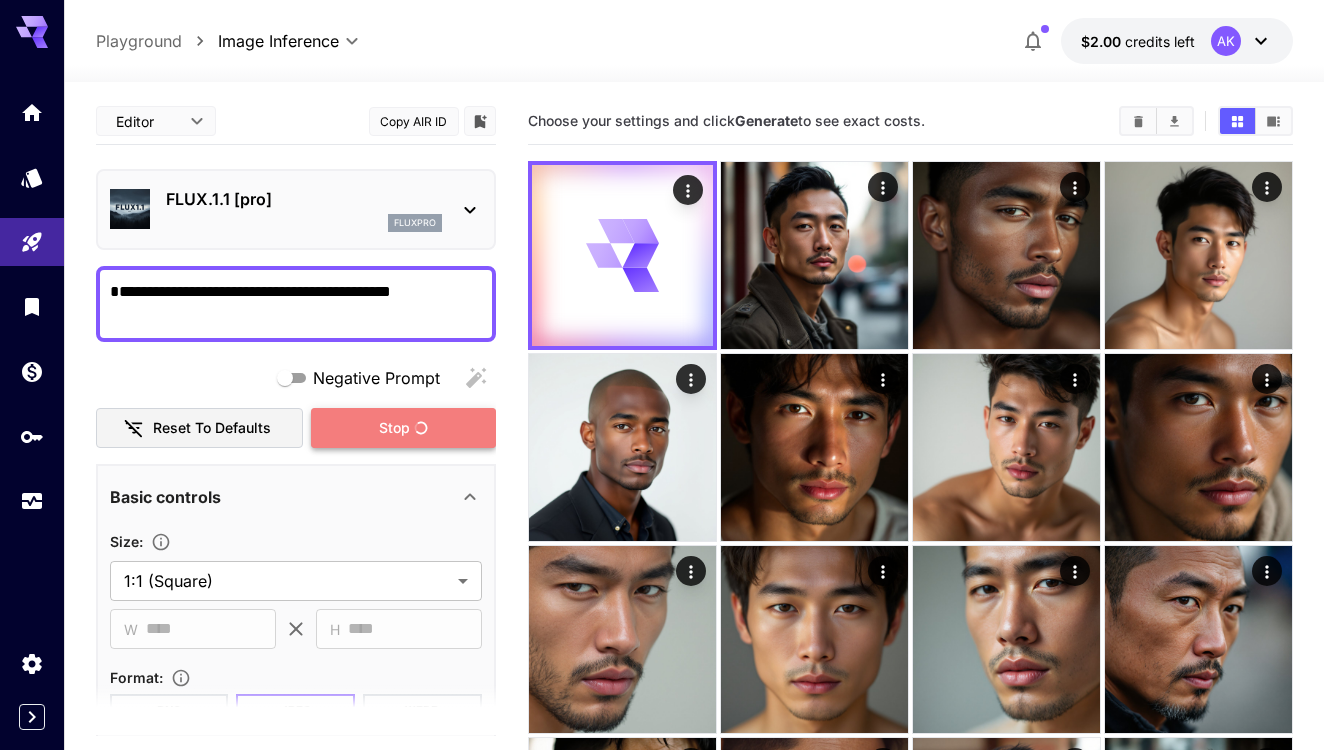 click on "Stop" at bounding box center (403, 428) 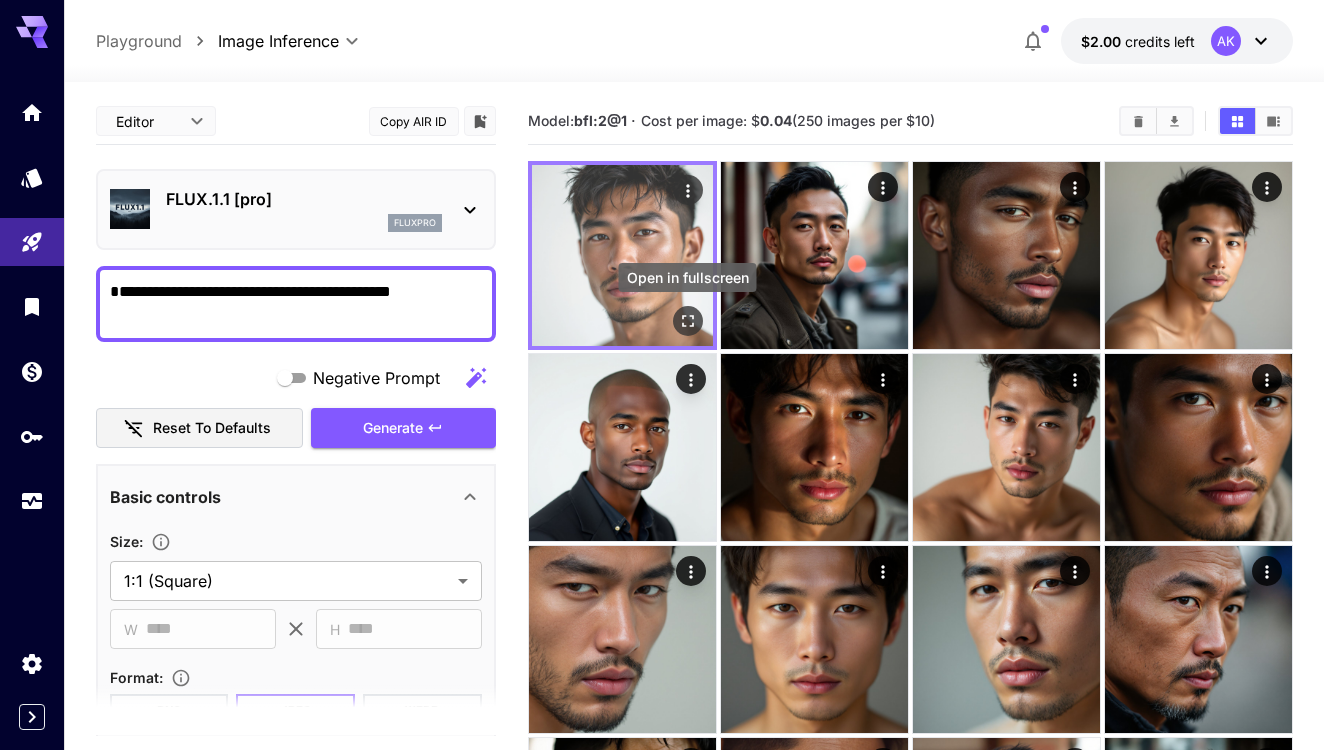 click 